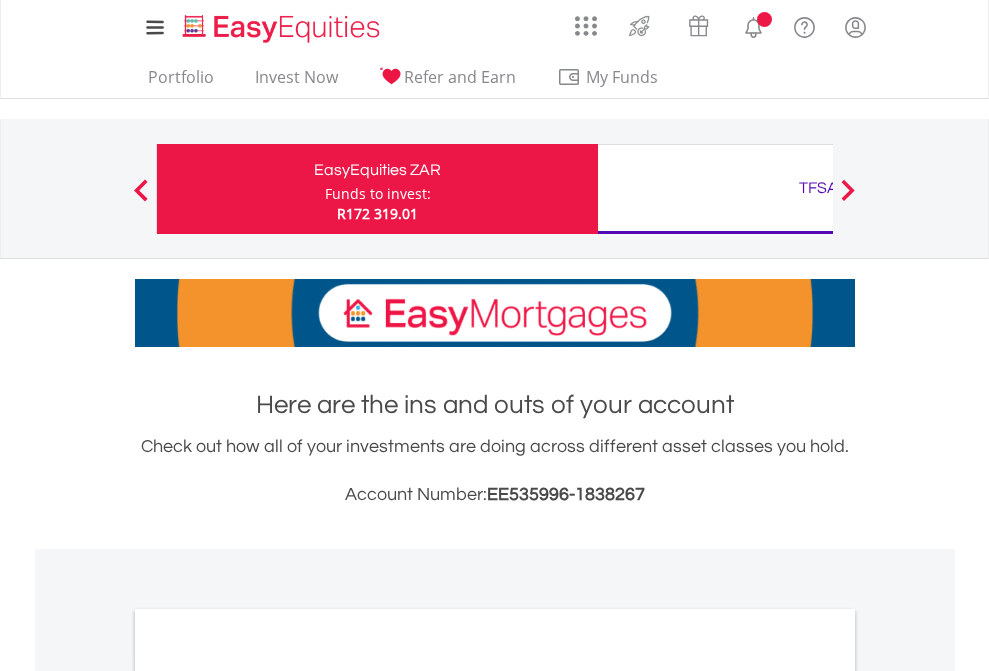 scroll, scrollTop: 0, scrollLeft: 0, axis: both 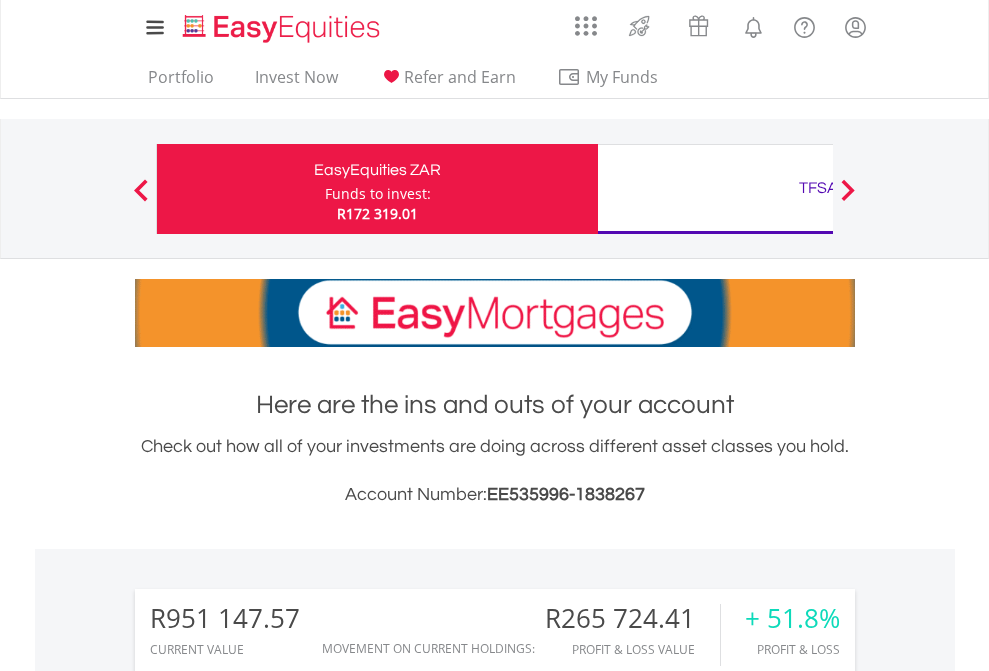 click on "Funds to invest:" at bounding box center [378, 194] 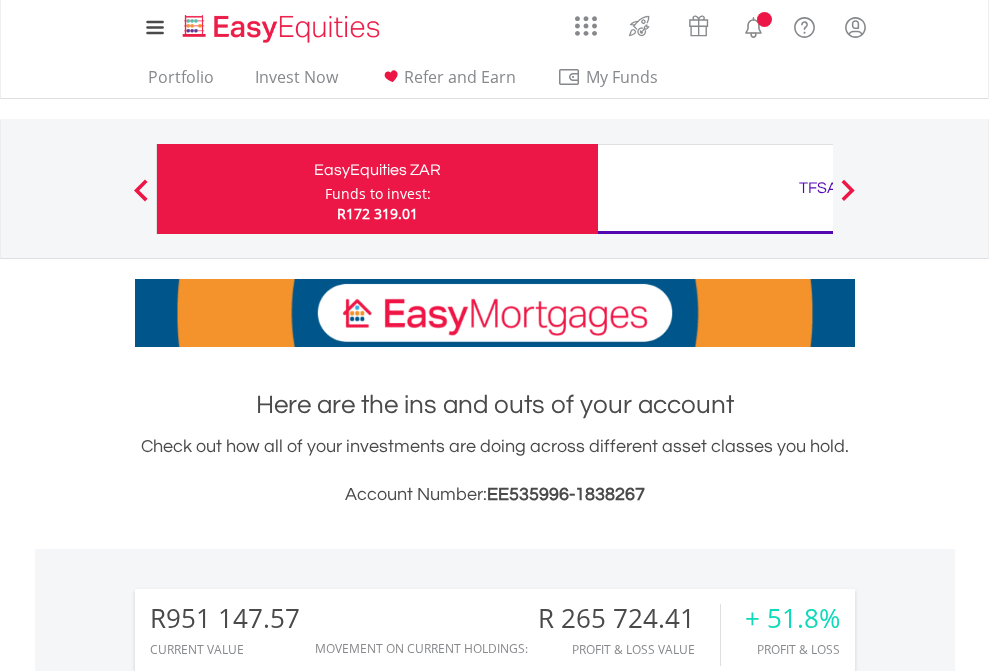 scroll, scrollTop: 0, scrollLeft: 0, axis: both 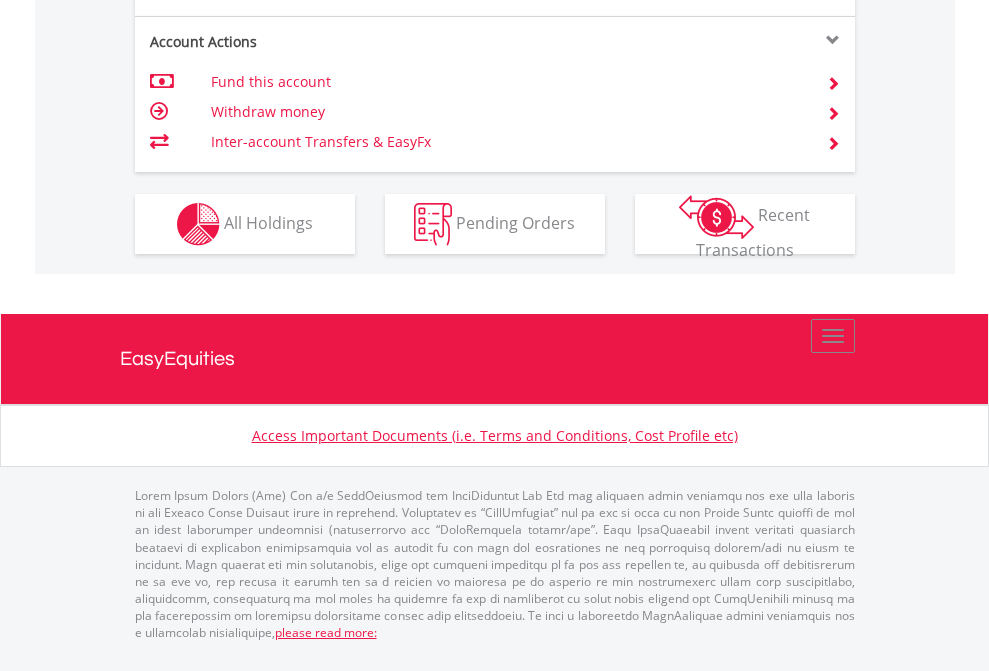 click on "Investment types" at bounding box center (706, -337) 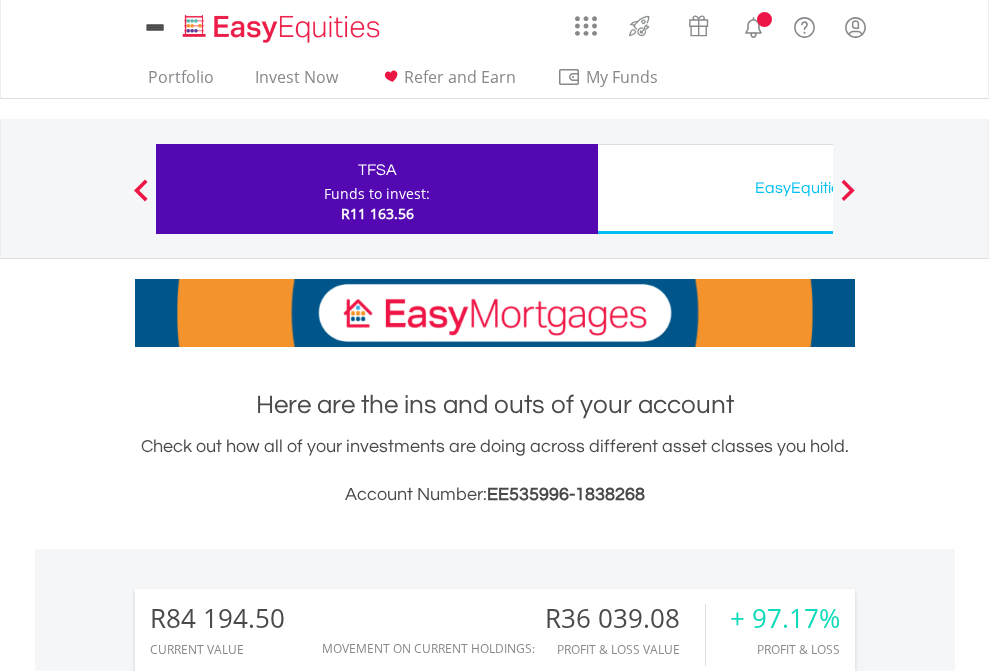 scroll, scrollTop: 0, scrollLeft: 0, axis: both 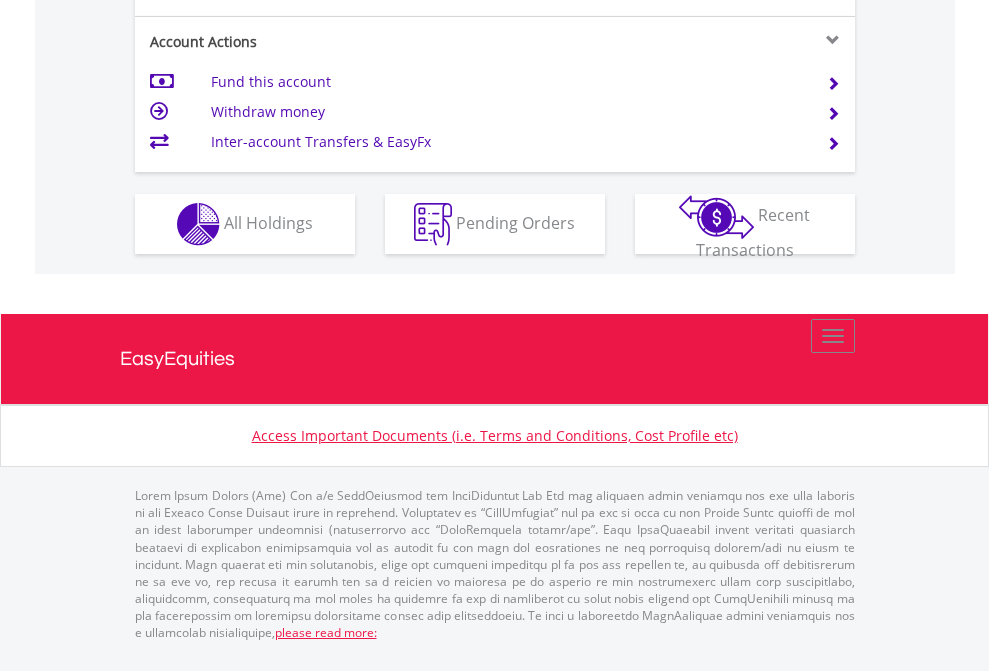 click on "Investment types" at bounding box center (706, -337) 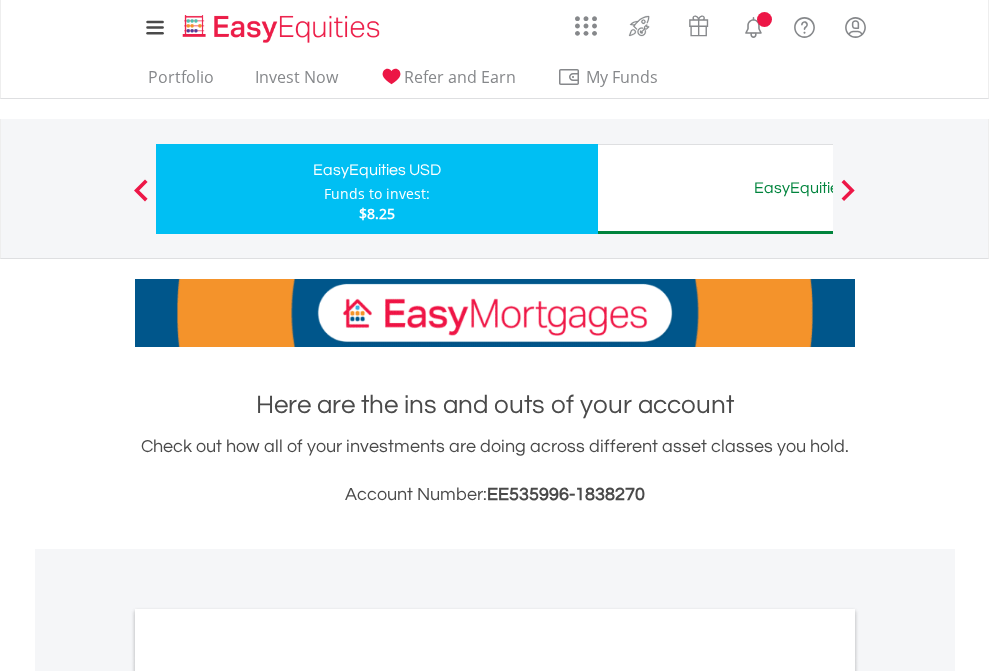 scroll, scrollTop: 0, scrollLeft: 0, axis: both 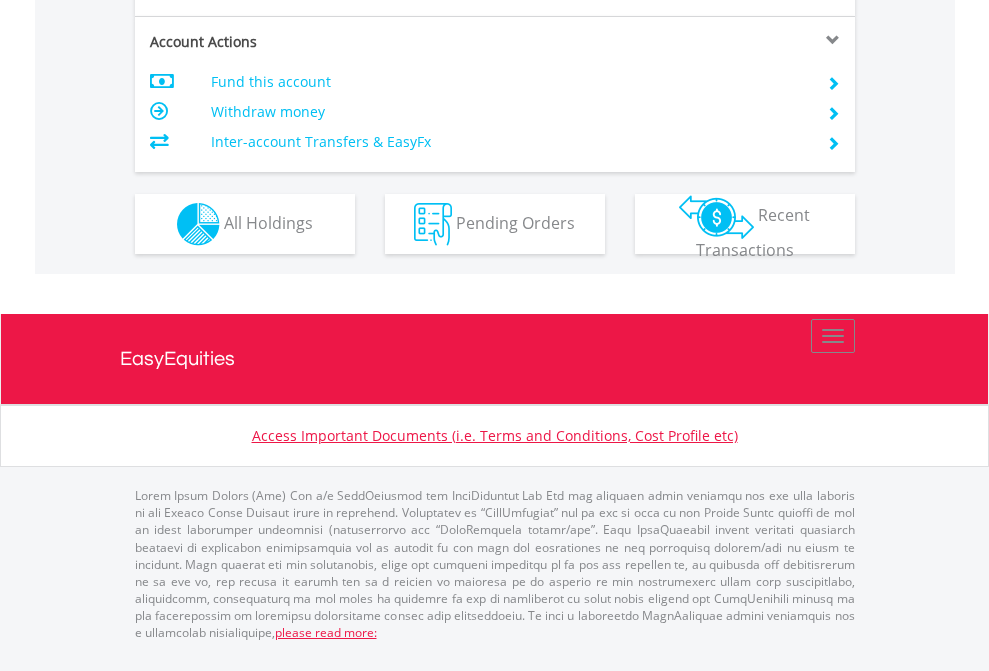 click on "Investment types" at bounding box center [706, -337] 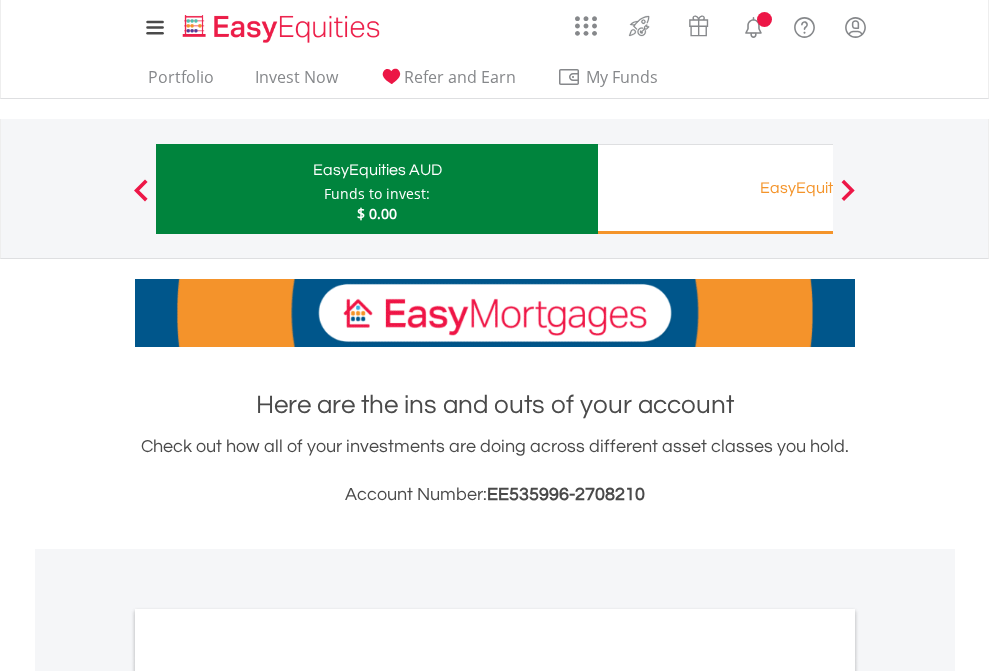 scroll, scrollTop: 0, scrollLeft: 0, axis: both 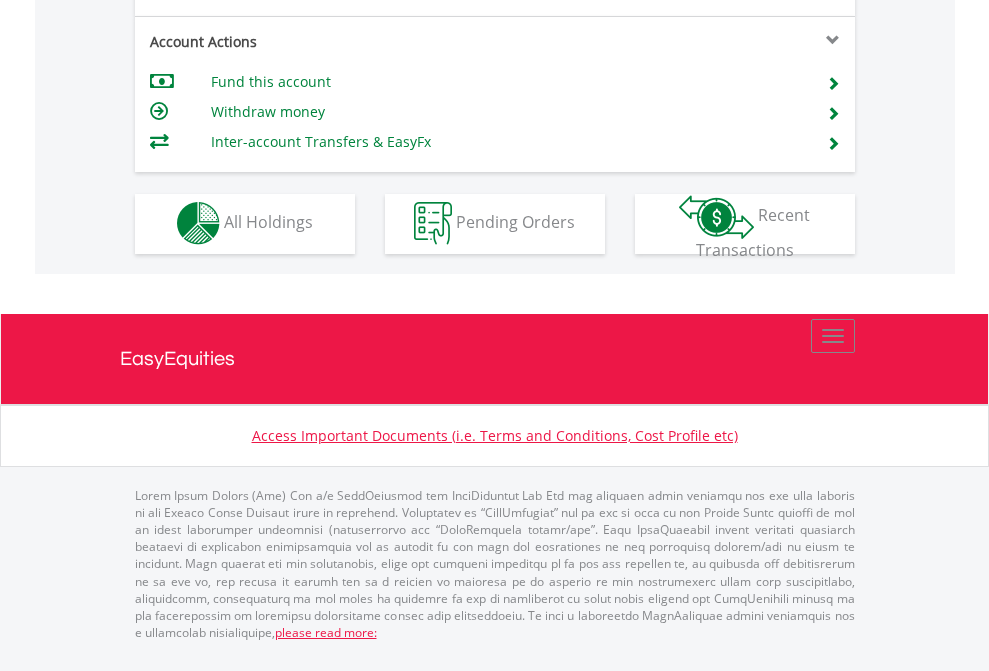 click on "Investment types" at bounding box center (706, -353) 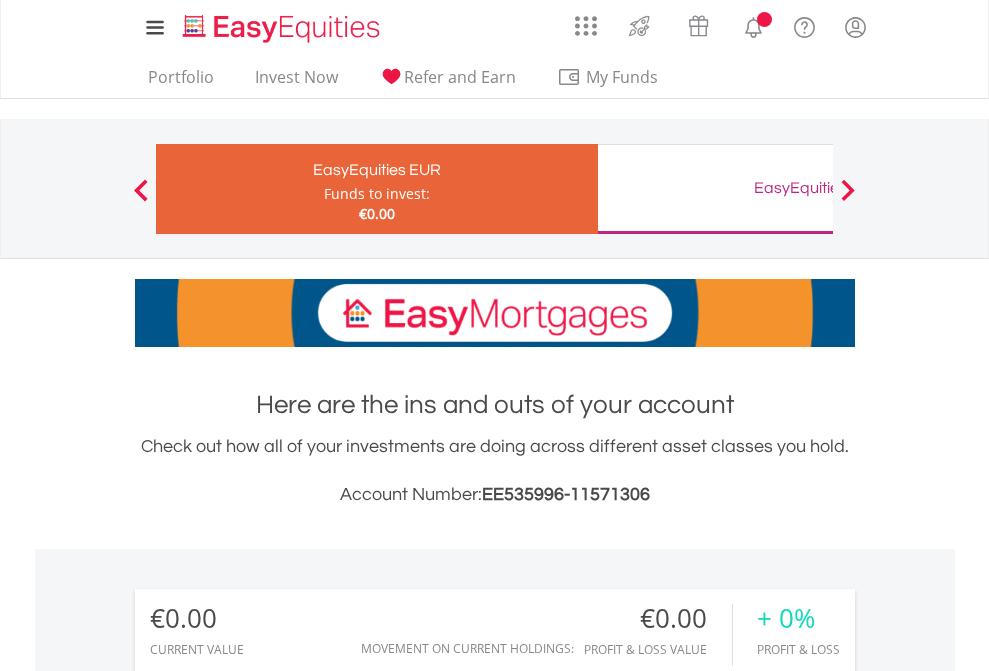 scroll, scrollTop: 0, scrollLeft: 0, axis: both 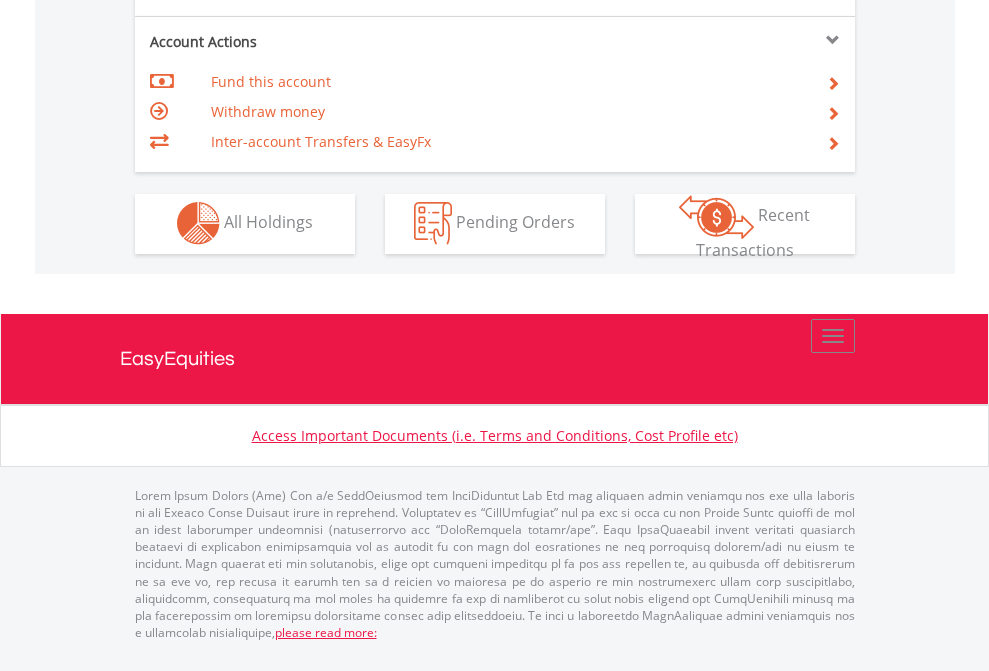 click on "Investment types" at bounding box center [706, -353] 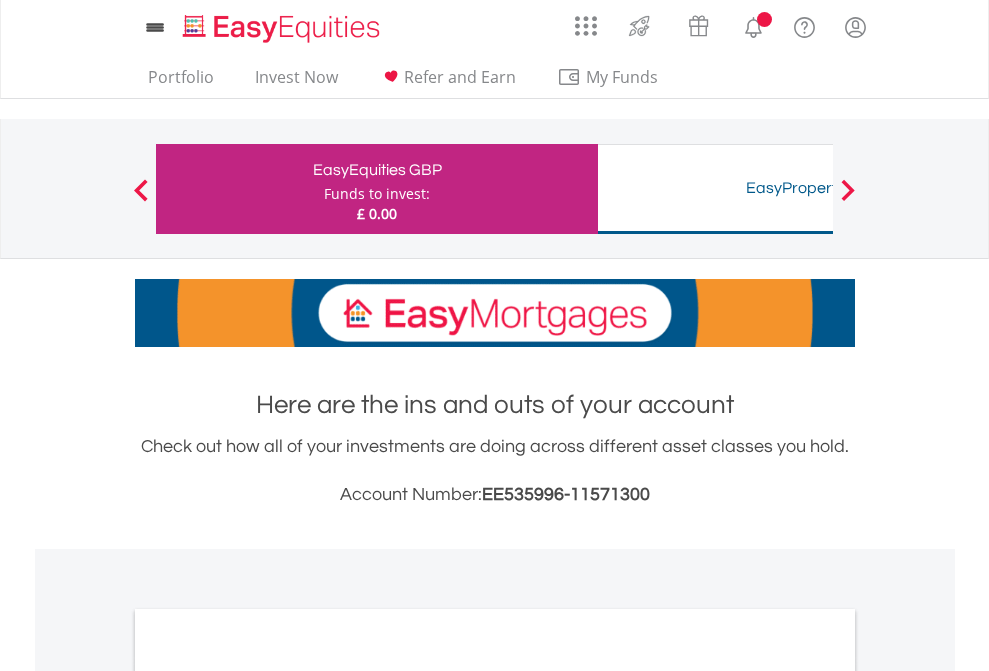 scroll, scrollTop: 0, scrollLeft: 0, axis: both 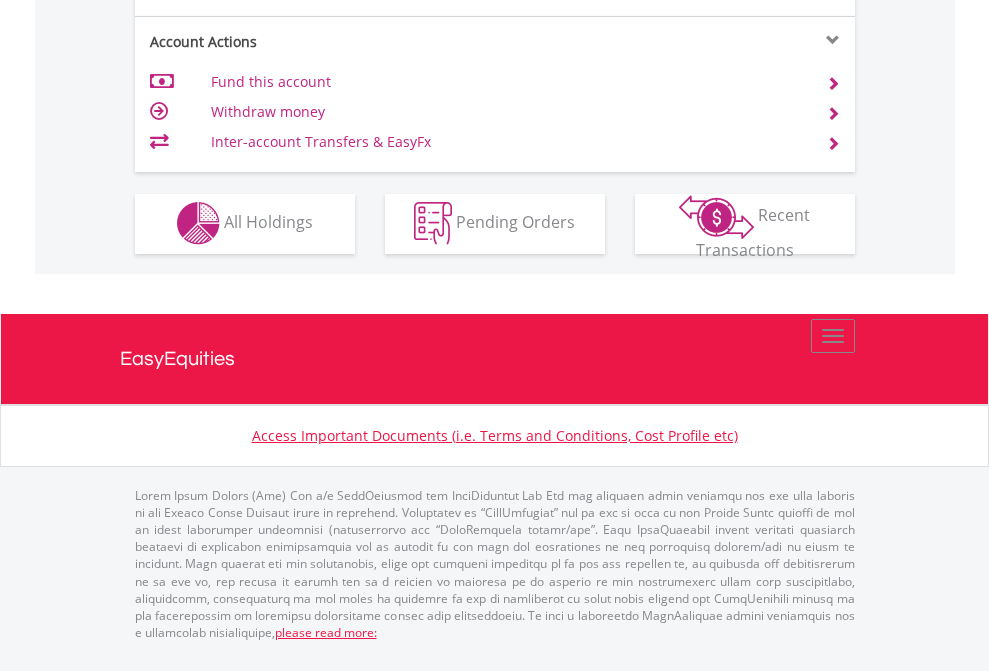 click on "Investment types" at bounding box center (706, -353) 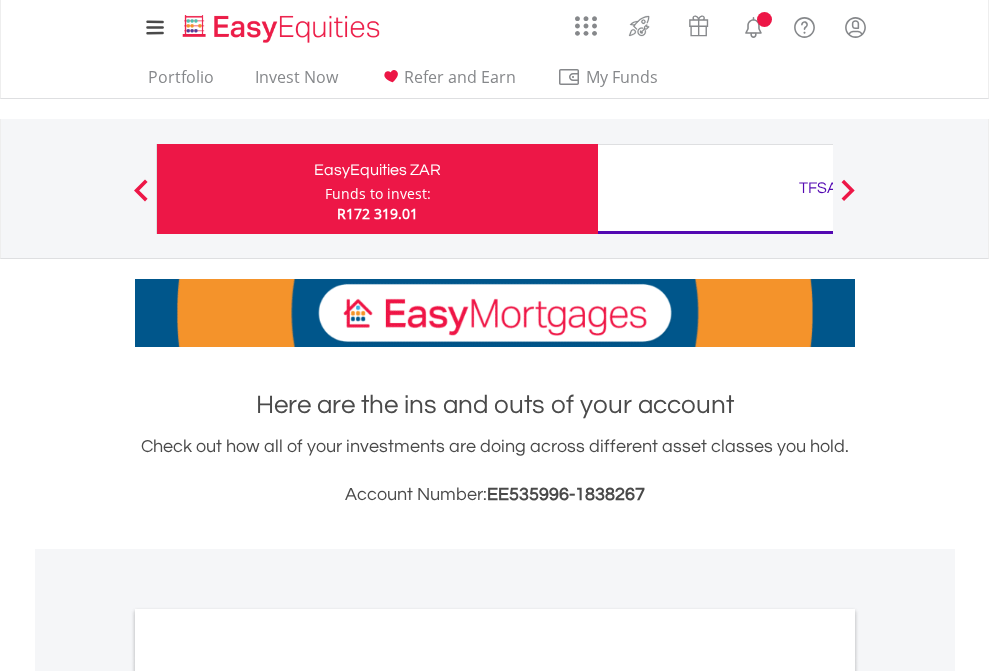 scroll, scrollTop: 0, scrollLeft: 0, axis: both 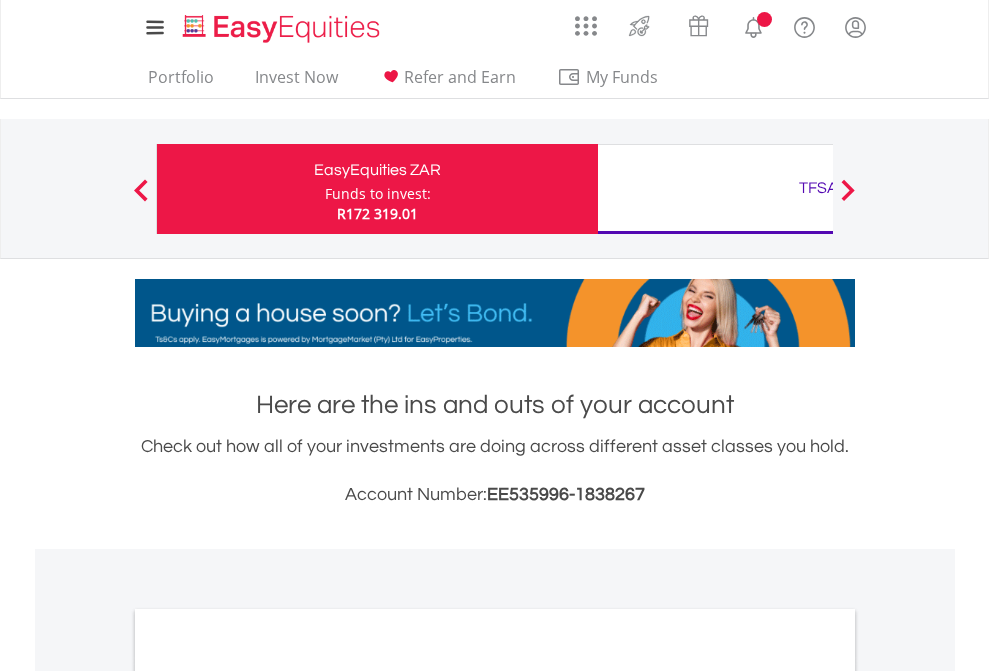 click on "All Holdings" at bounding box center (268, 1096) 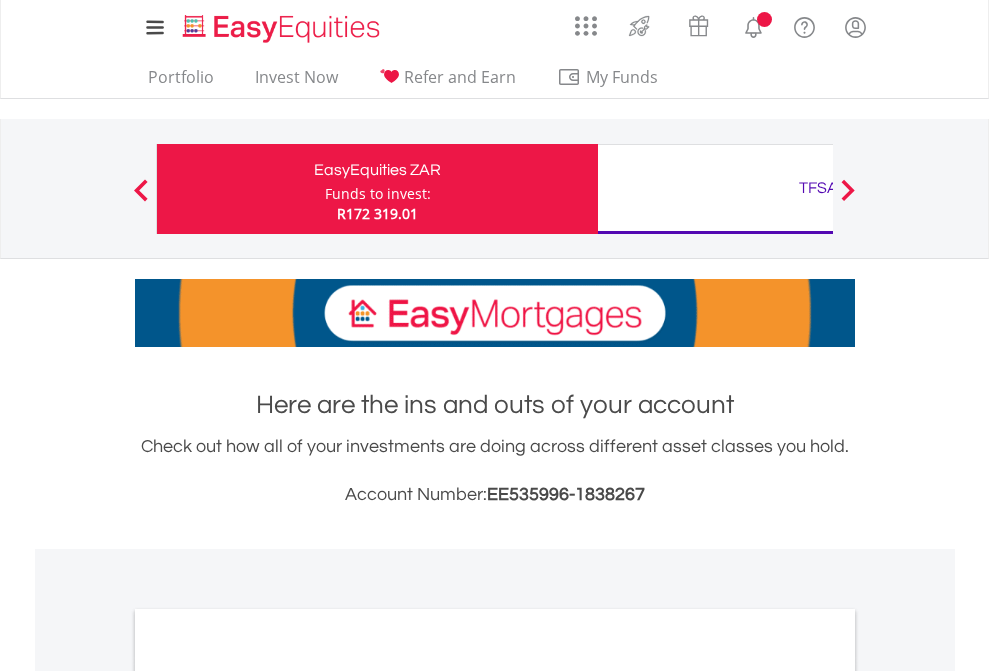 scroll, scrollTop: 1202, scrollLeft: 0, axis: vertical 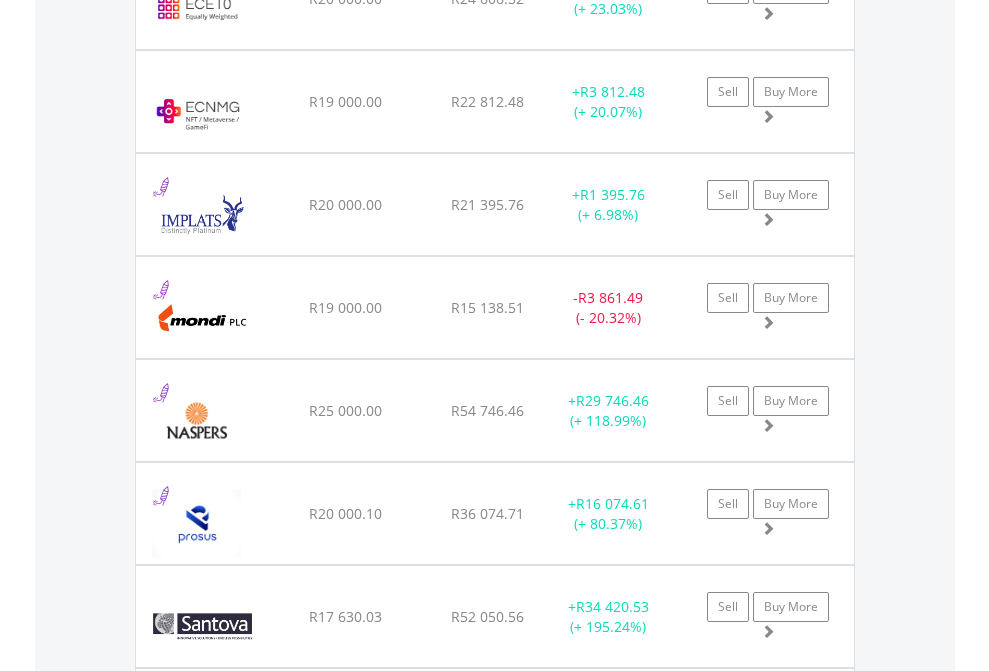 click on "TFSA" at bounding box center [818, -2196] 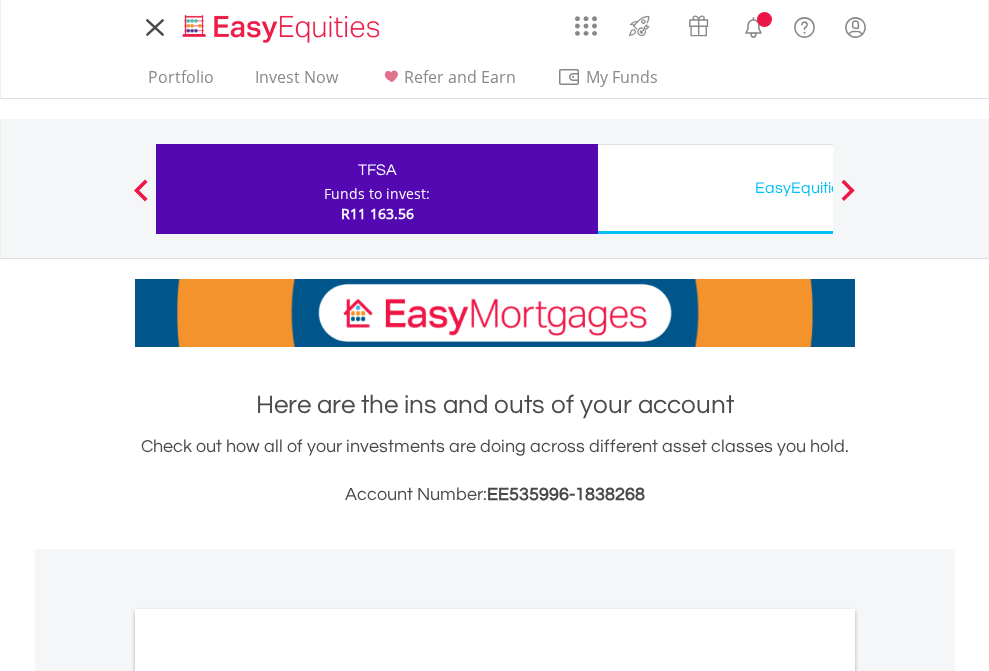 scroll, scrollTop: 0, scrollLeft: 0, axis: both 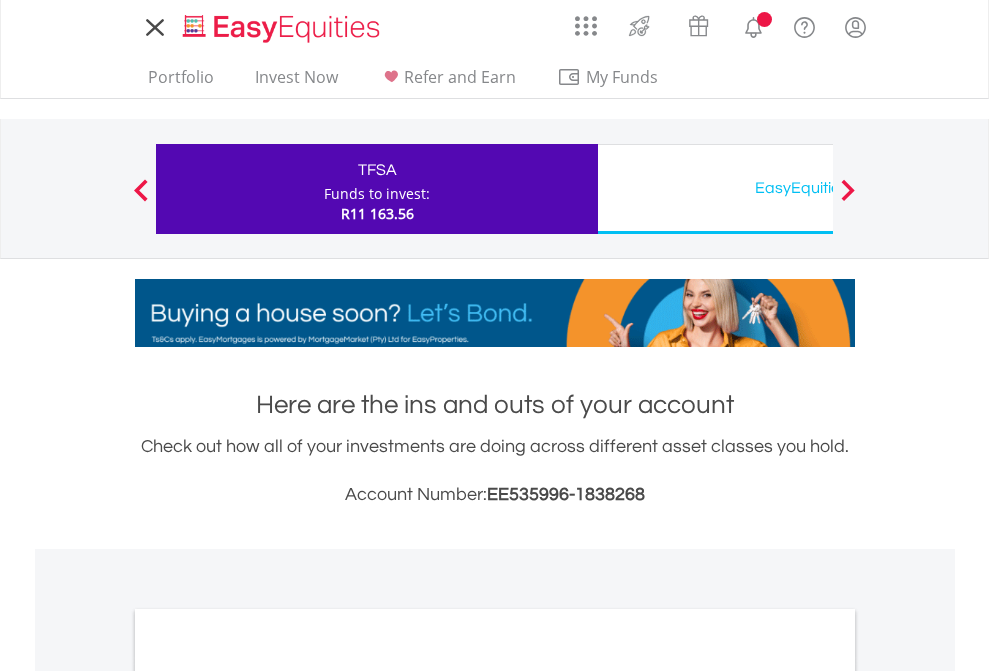click on "All Holdings" at bounding box center (268, 1096) 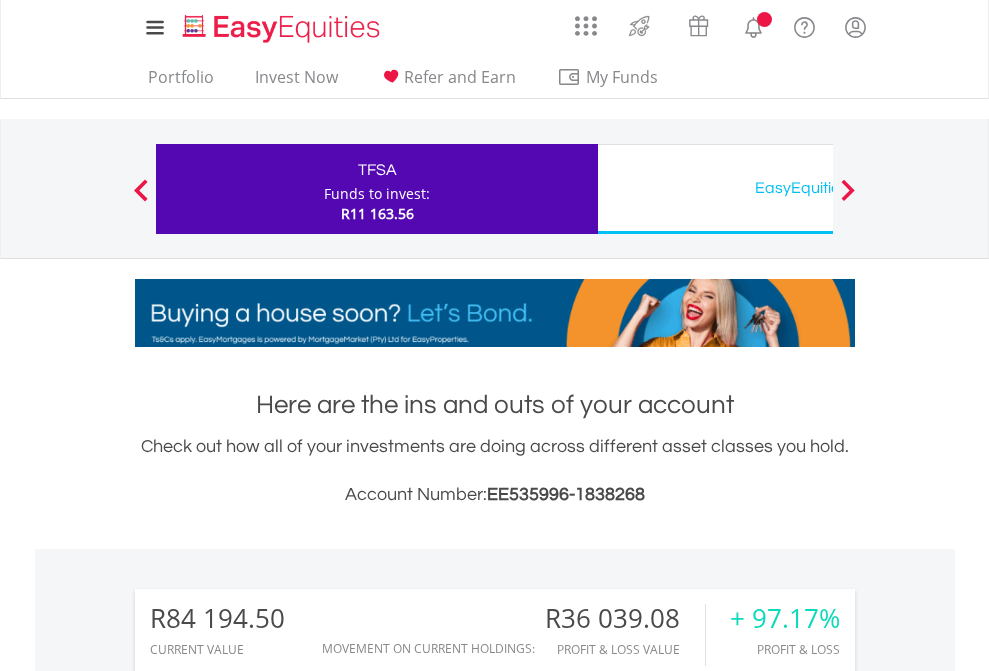 scroll, scrollTop: 1573, scrollLeft: 0, axis: vertical 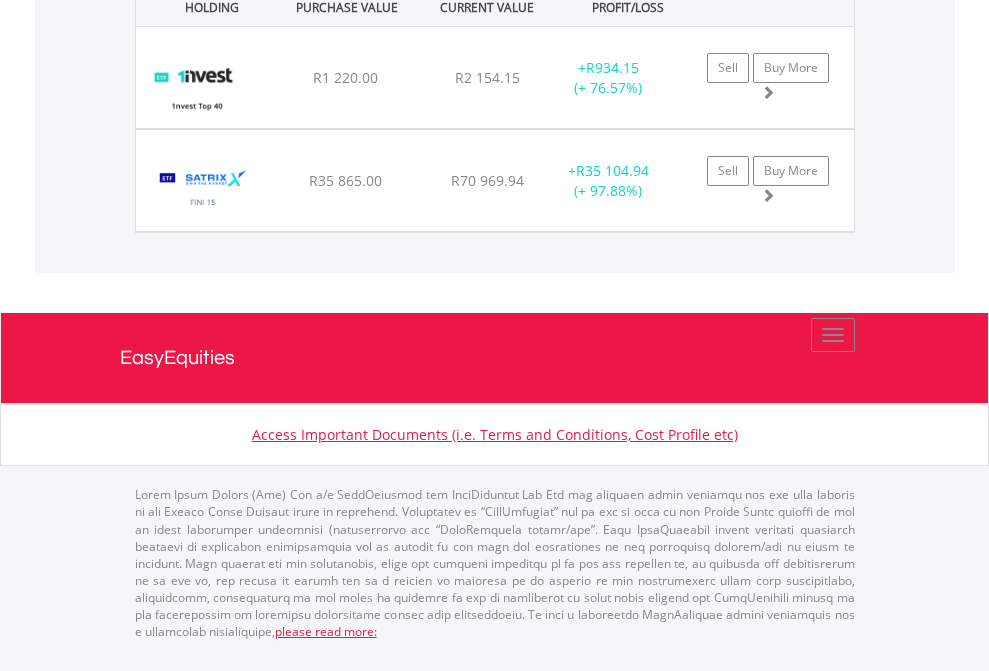 click on "EasyEquities USD" at bounding box center (818, -1522) 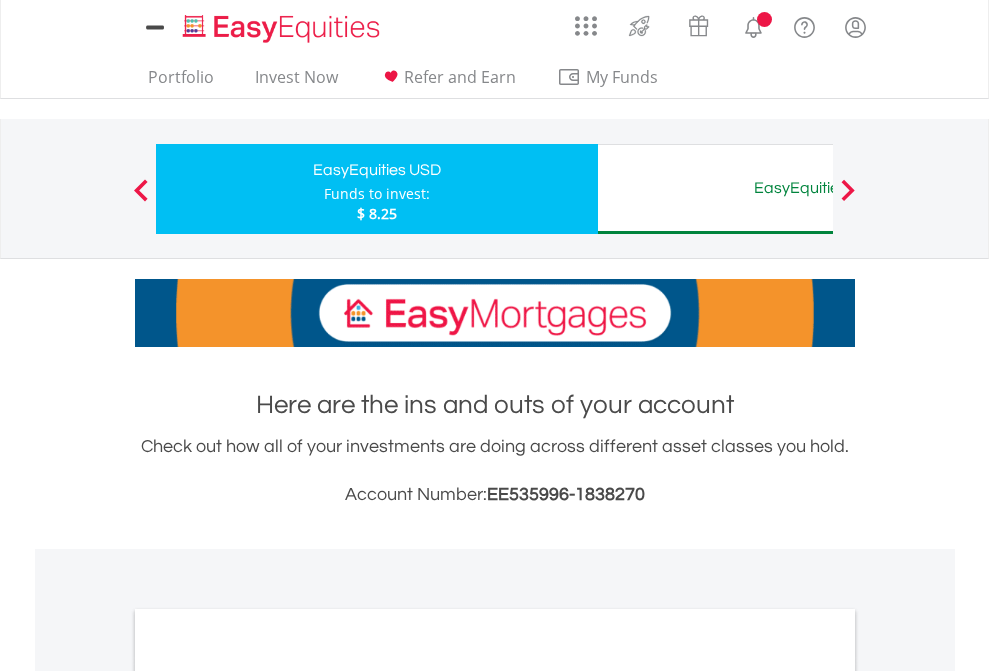 scroll, scrollTop: 0, scrollLeft: 0, axis: both 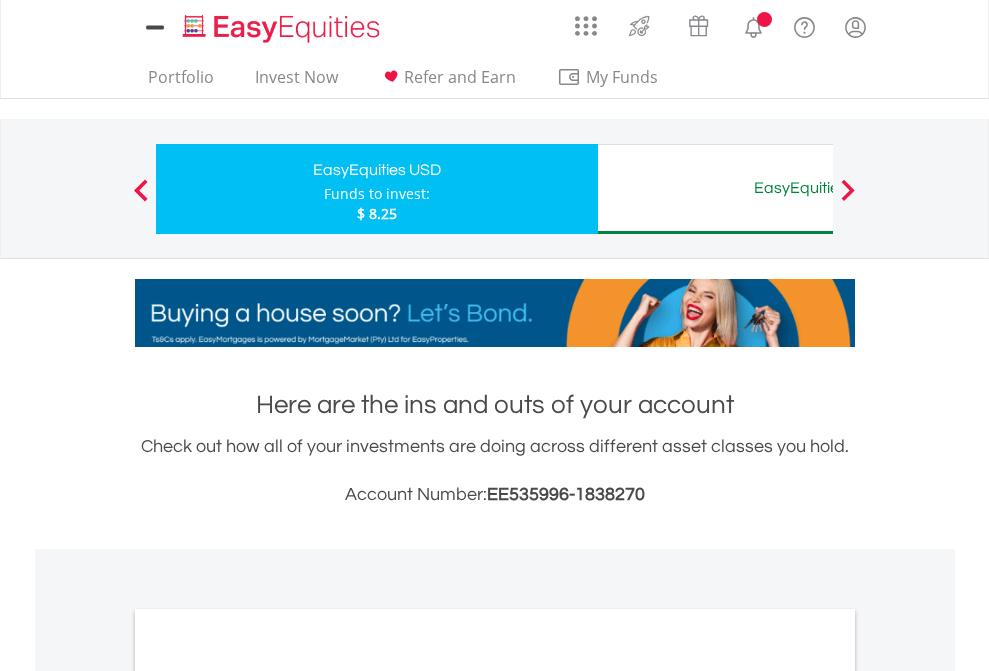 click on "All Holdings" at bounding box center (268, 1096) 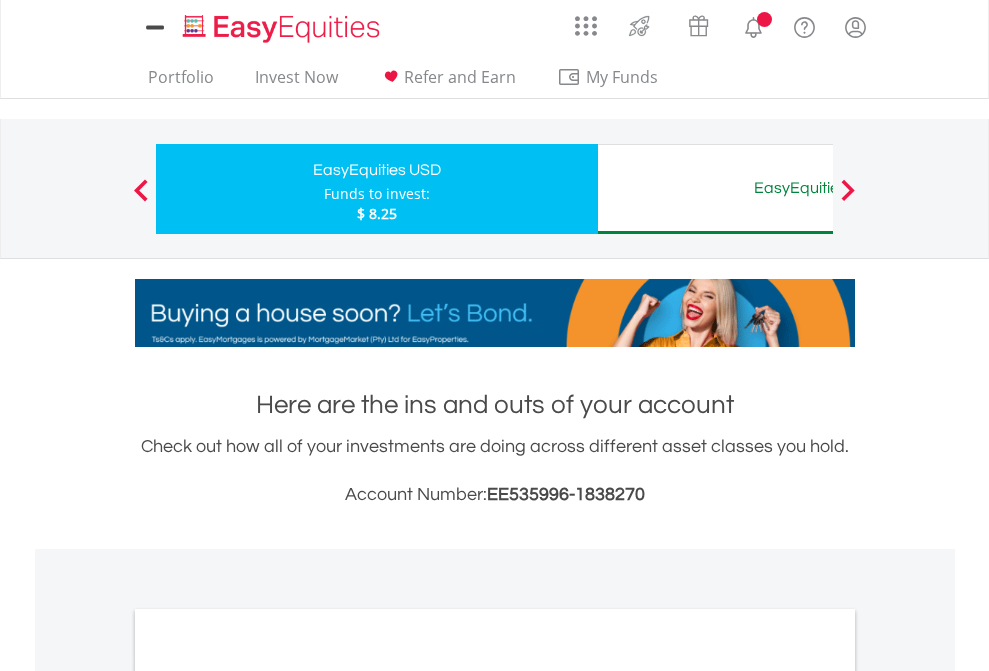 scroll, scrollTop: 1202, scrollLeft: 0, axis: vertical 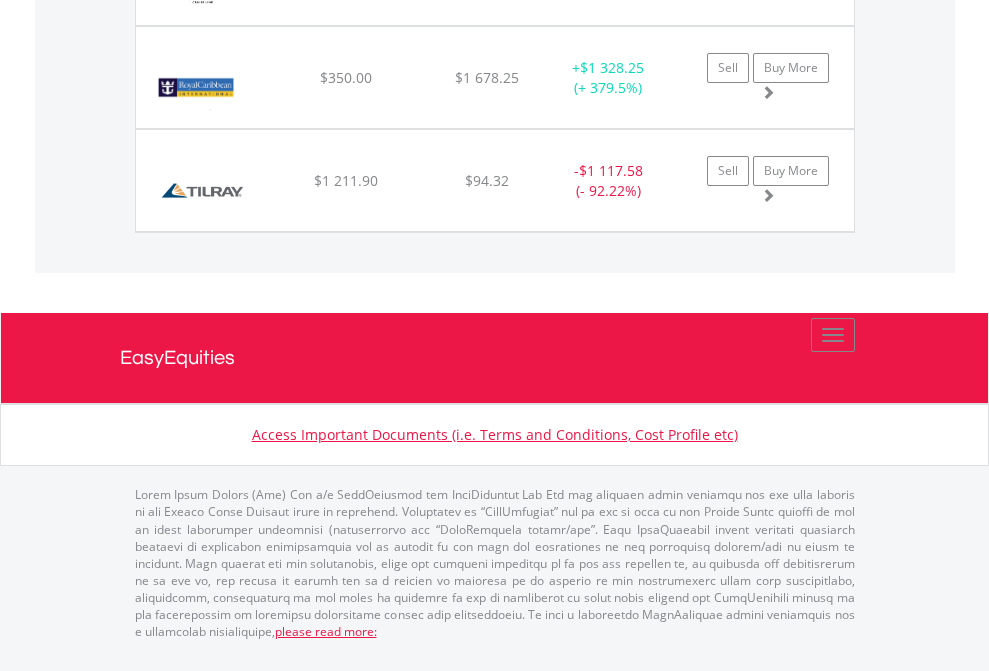 click on "EasyEquities AUD" at bounding box center (818, -1648) 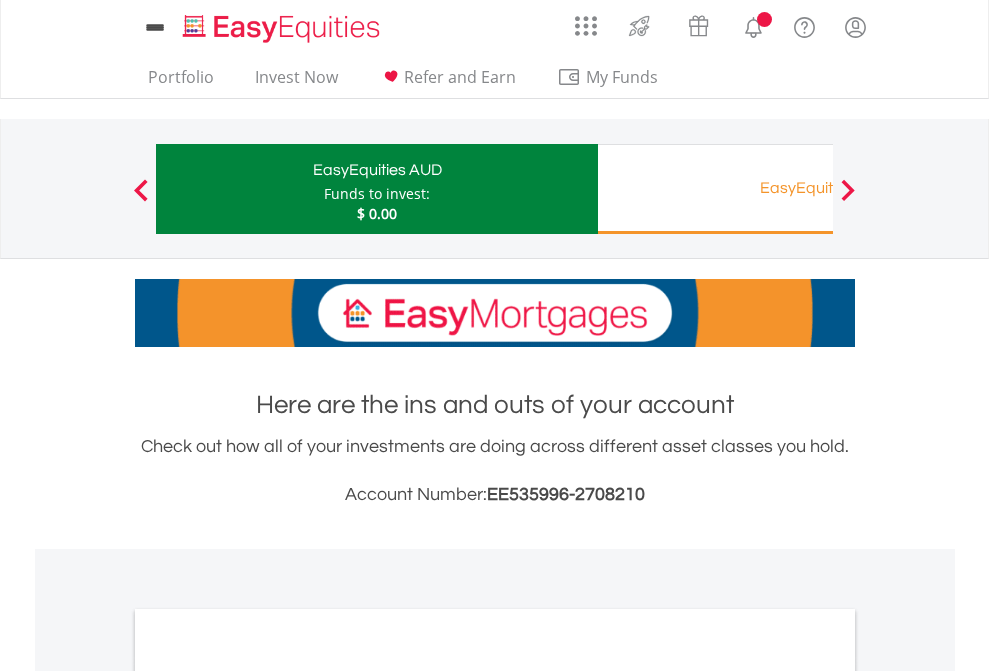 scroll, scrollTop: 0, scrollLeft: 0, axis: both 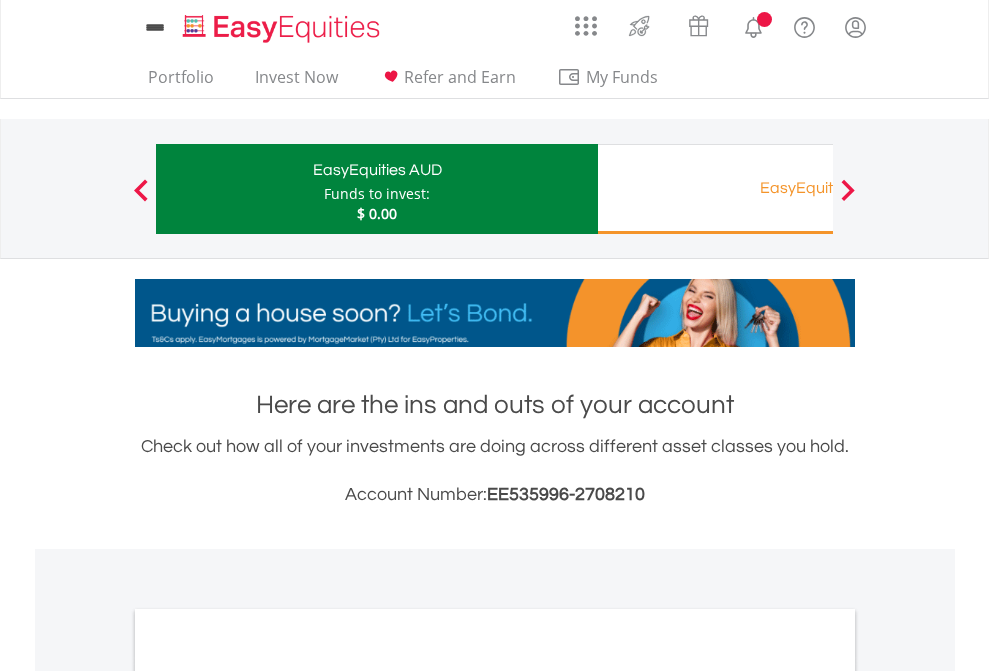 click on "All Holdings" at bounding box center (268, 1096) 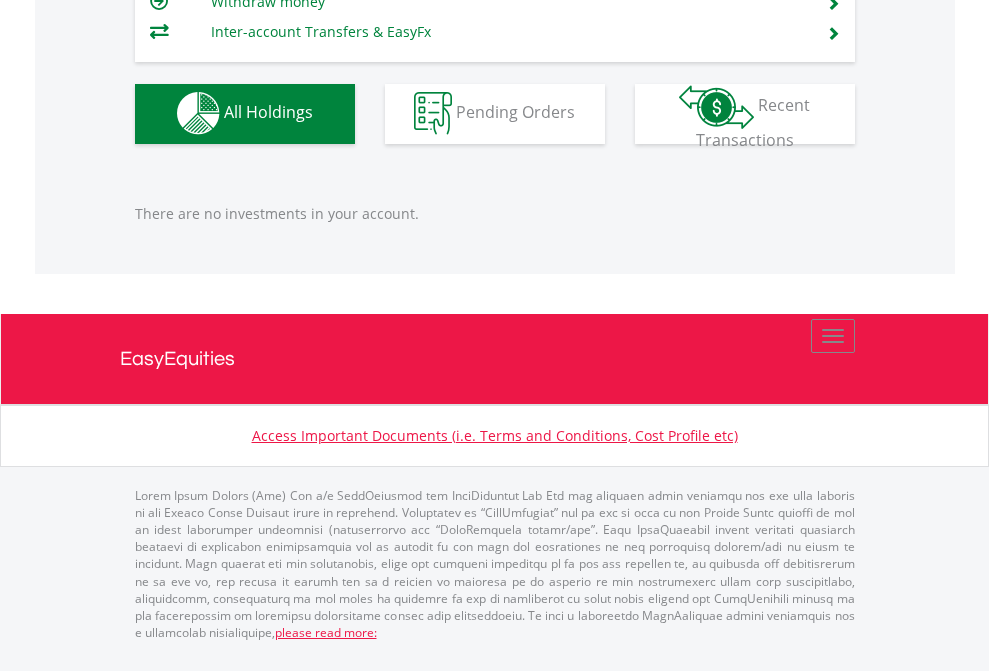 scroll, scrollTop: 1980, scrollLeft: 0, axis: vertical 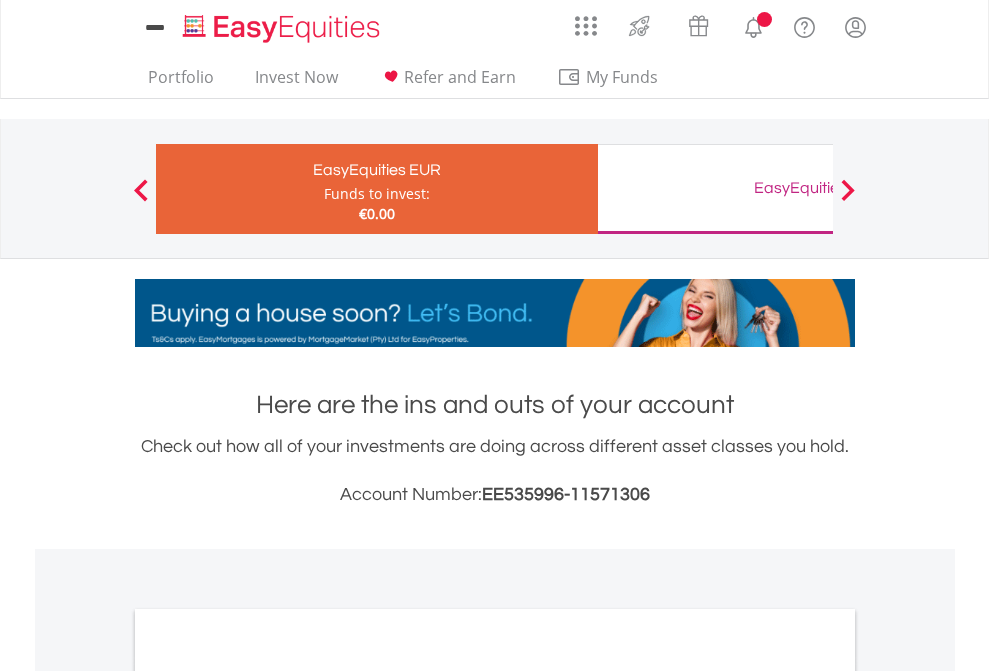 click on "All Holdings" at bounding box center [268, 1096] 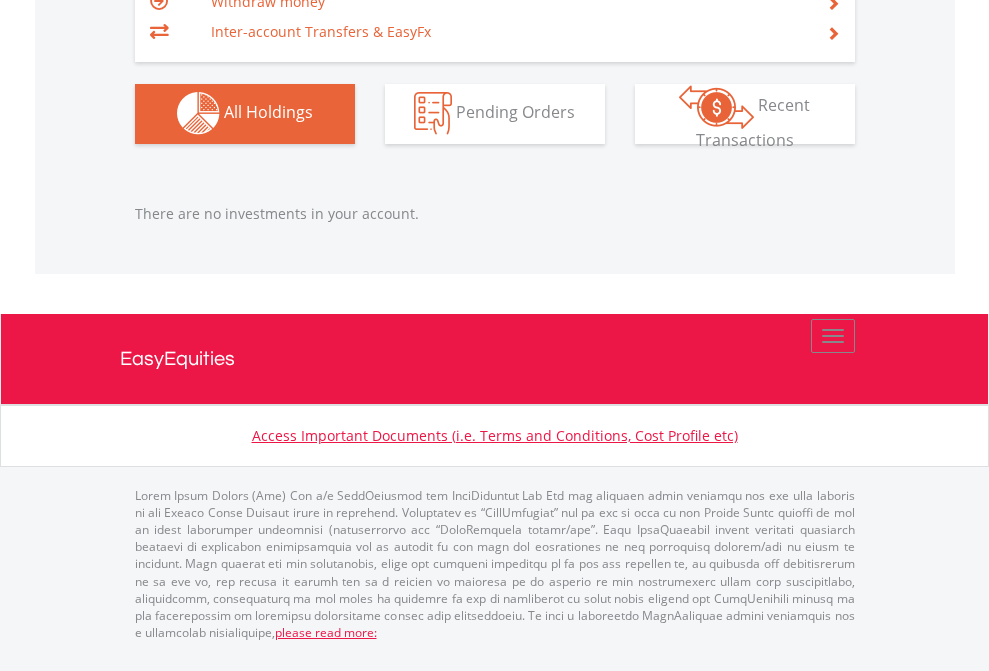 scroll, scrollTop: 1980, scrollLeft: 0, axis: vertical 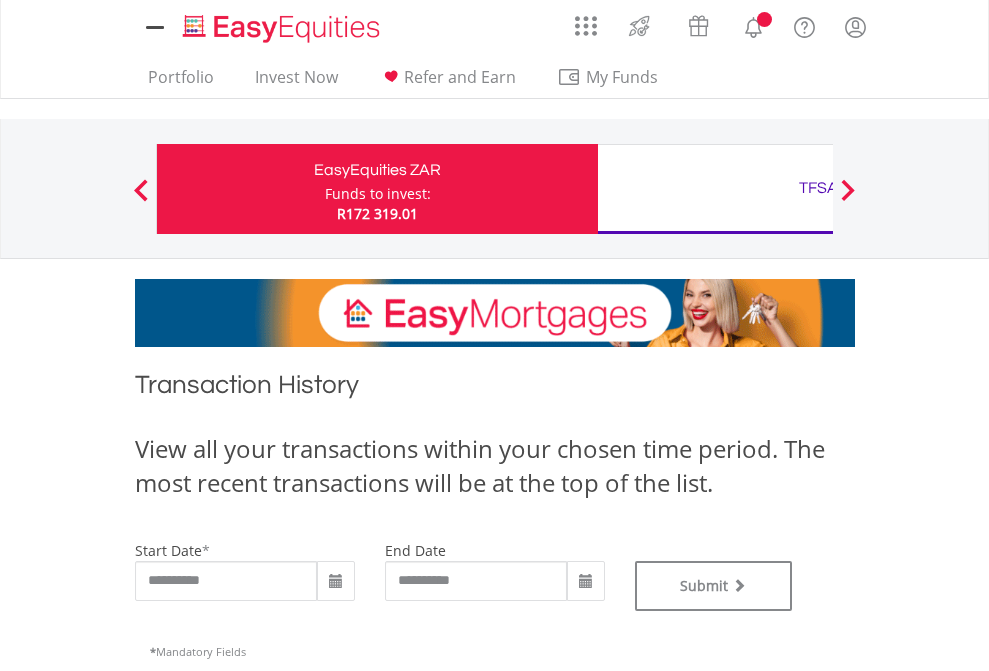 type on "**********" 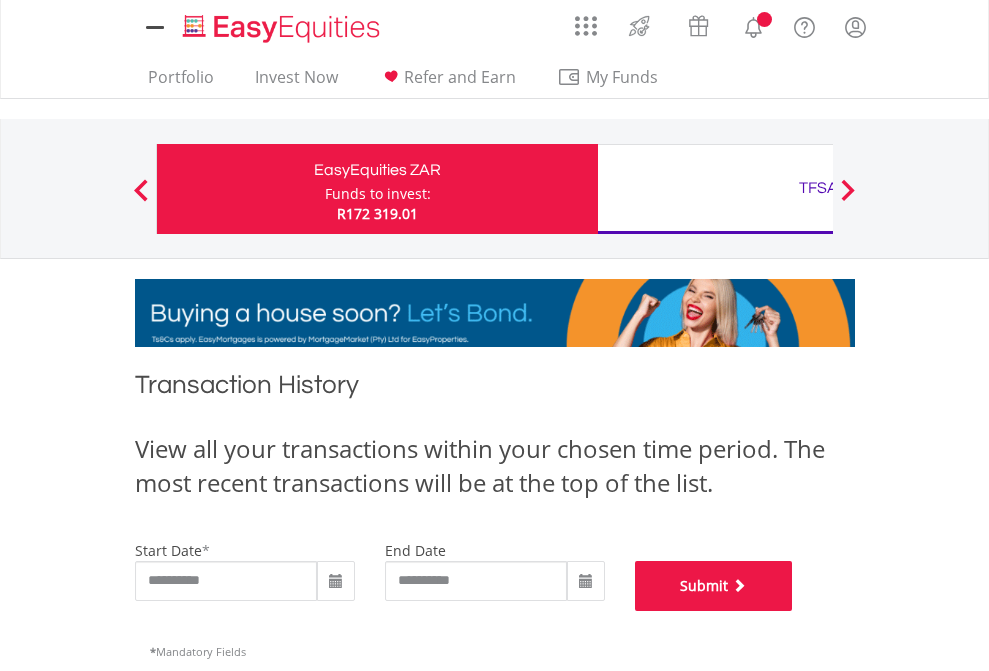 click on "Submit" at bounding box center (714, 586) 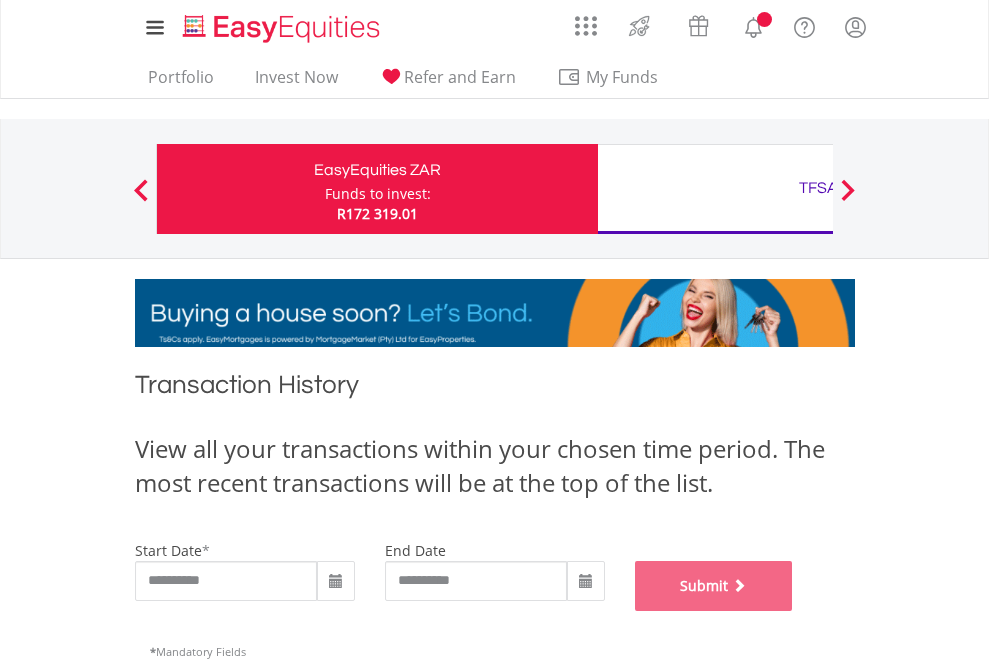 scroll, scrollTop: 811, scrollLeft: 0, axis: vertical 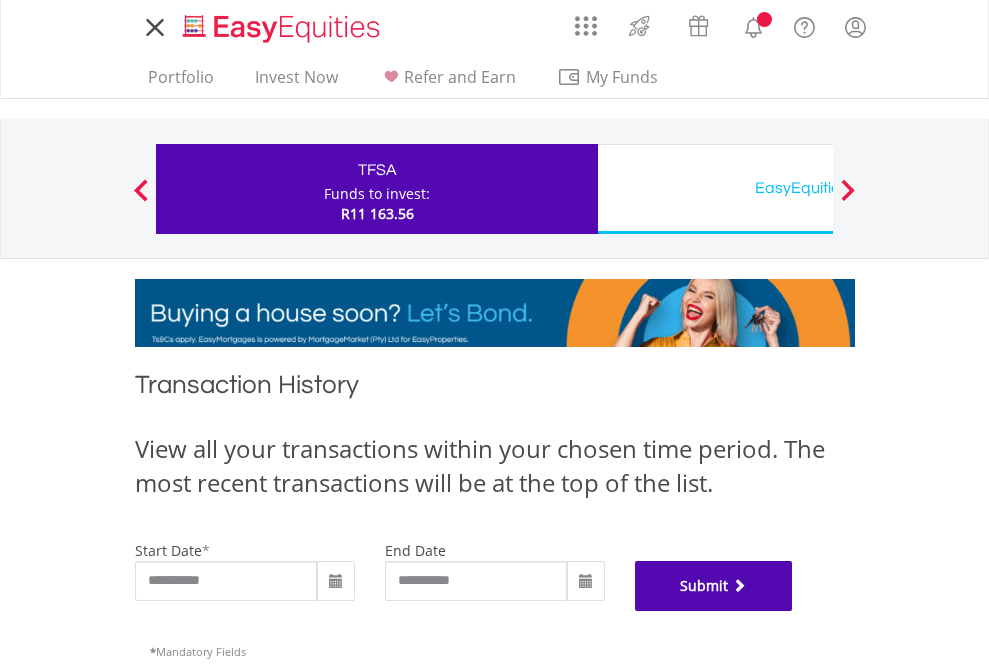 click on "Submit" at bounding box center [714, 586] 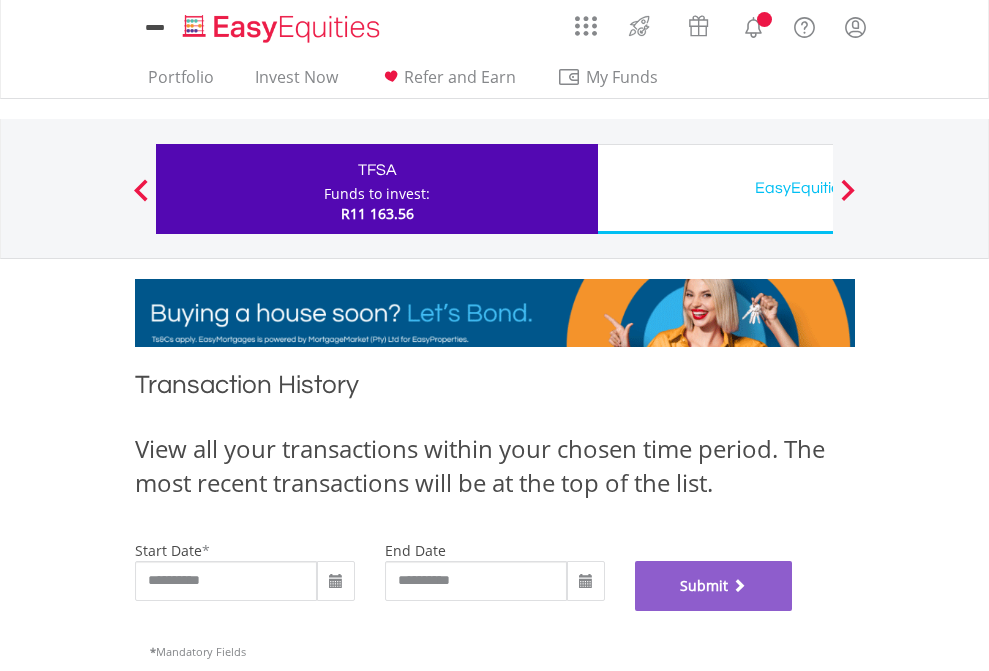 scroll, scrollTop: 811, scrollLeft: 0, axis: vertical 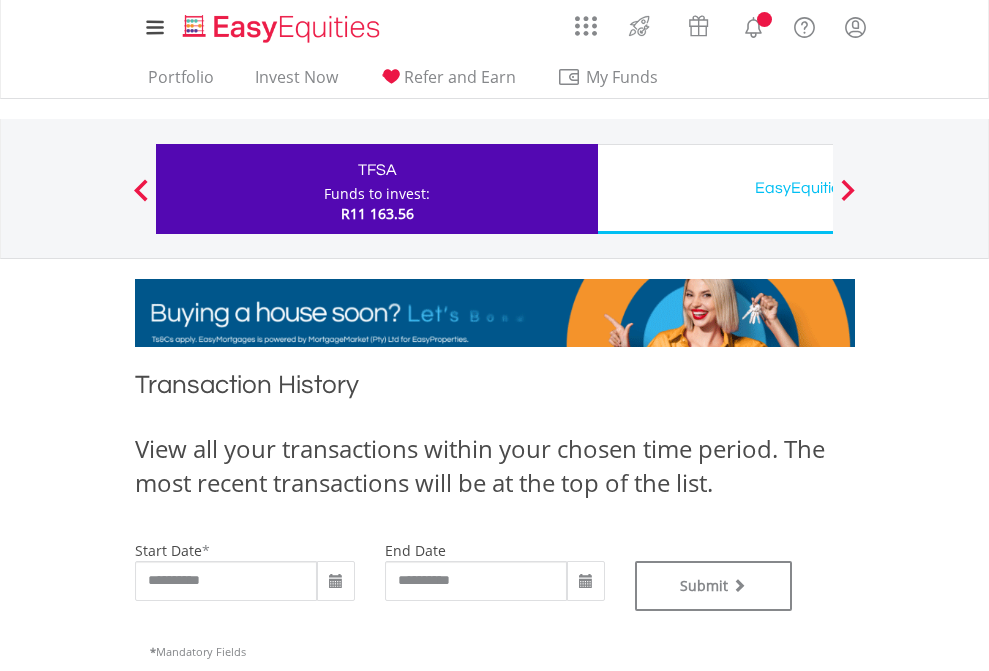 click on "EasyEquities USD" at bounding box center (818, 188) 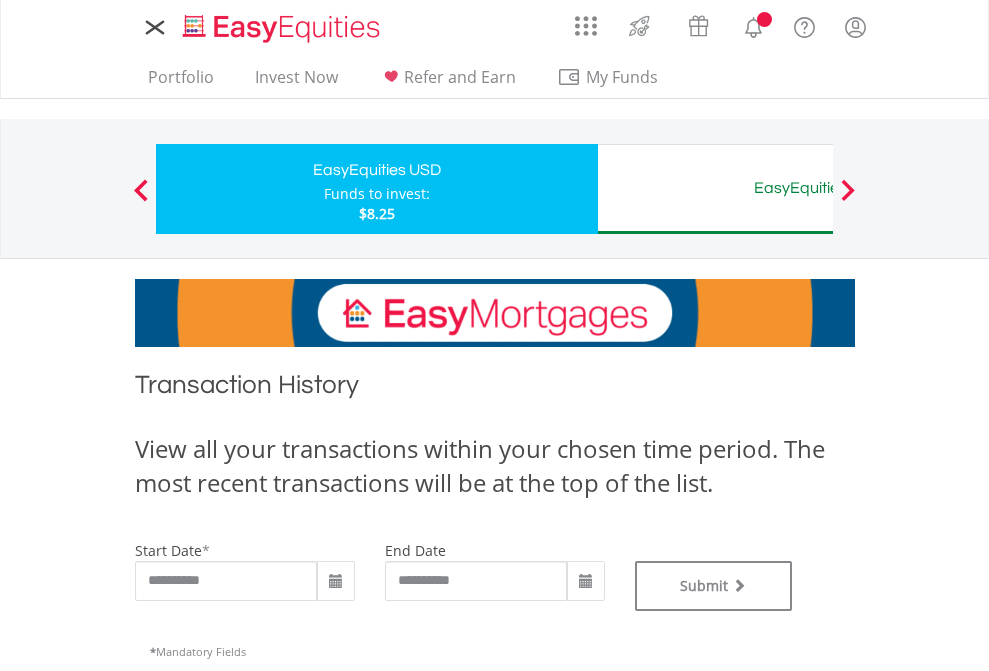 scroll, scrollTop: 0, scrollLeft: 0, axis: both 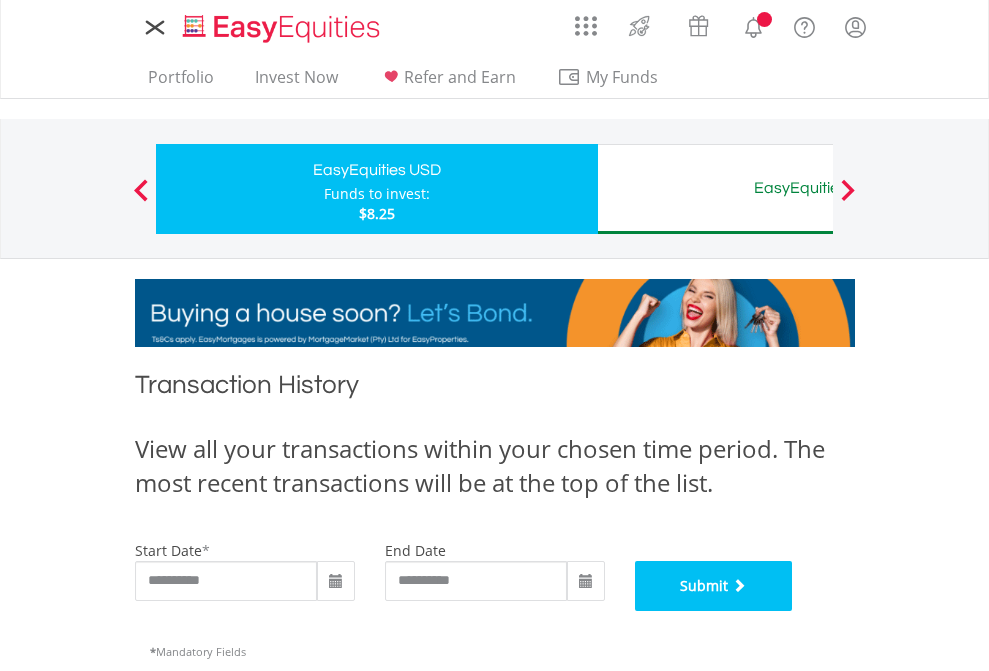 click on "Submit" at bounding box center [714, 586] 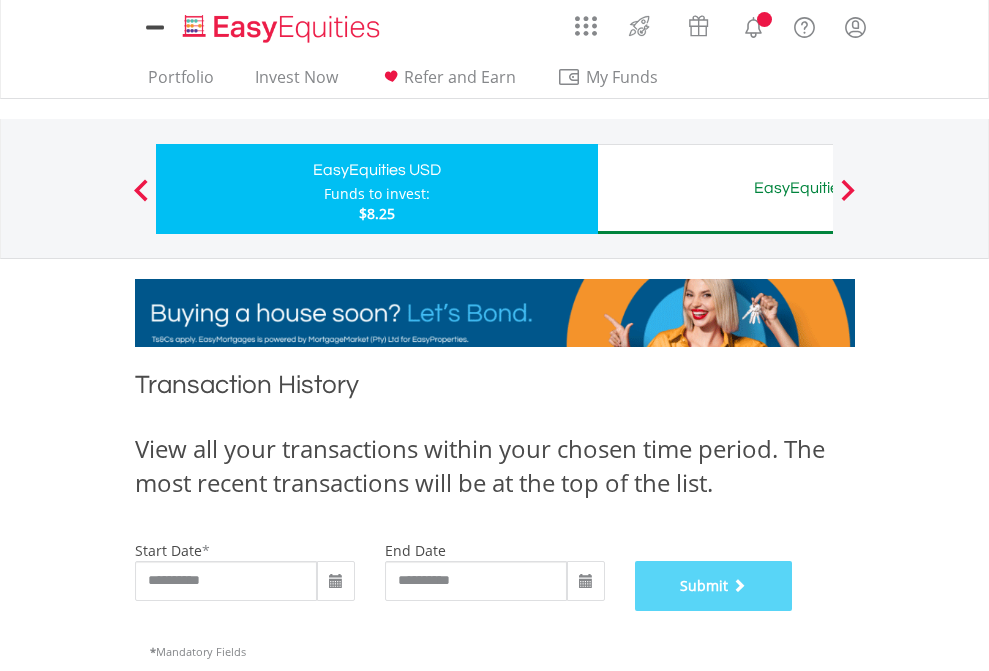 scroll, scrollTop: 811, scrollLeft: 0, axis: vertical 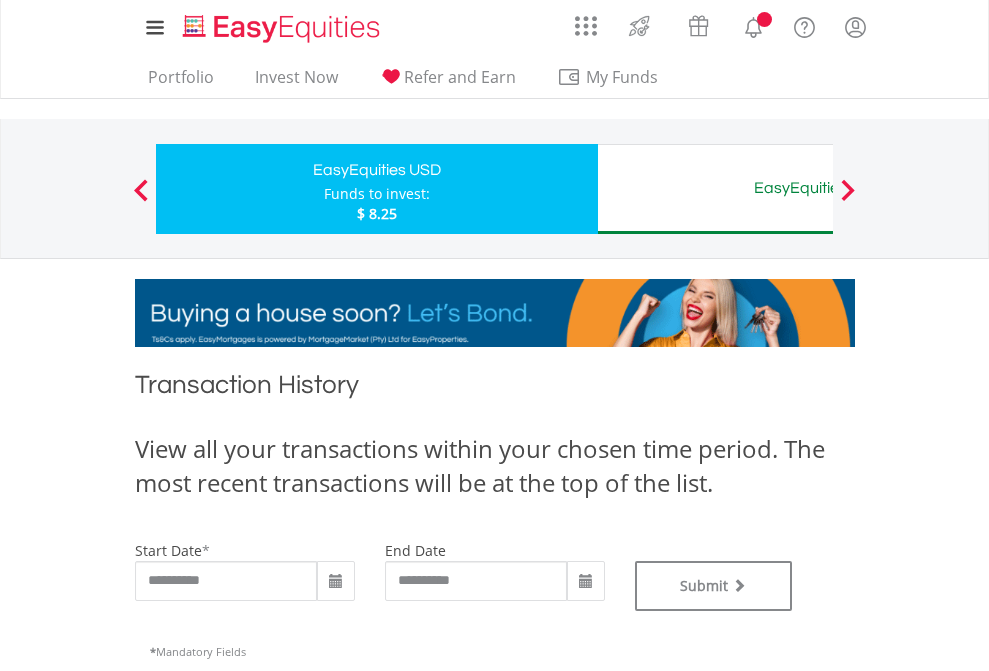 click on "EasyEquities AUD" at bounding box center (818, 188) 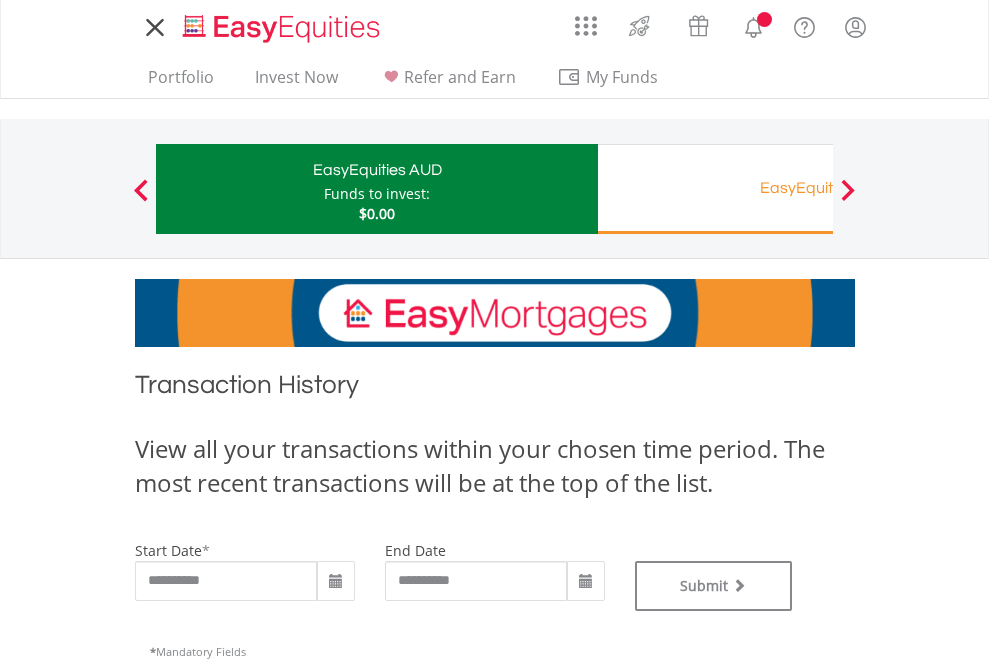 scroll, scrollTop: 0, scrollLeft: 0, axis: both 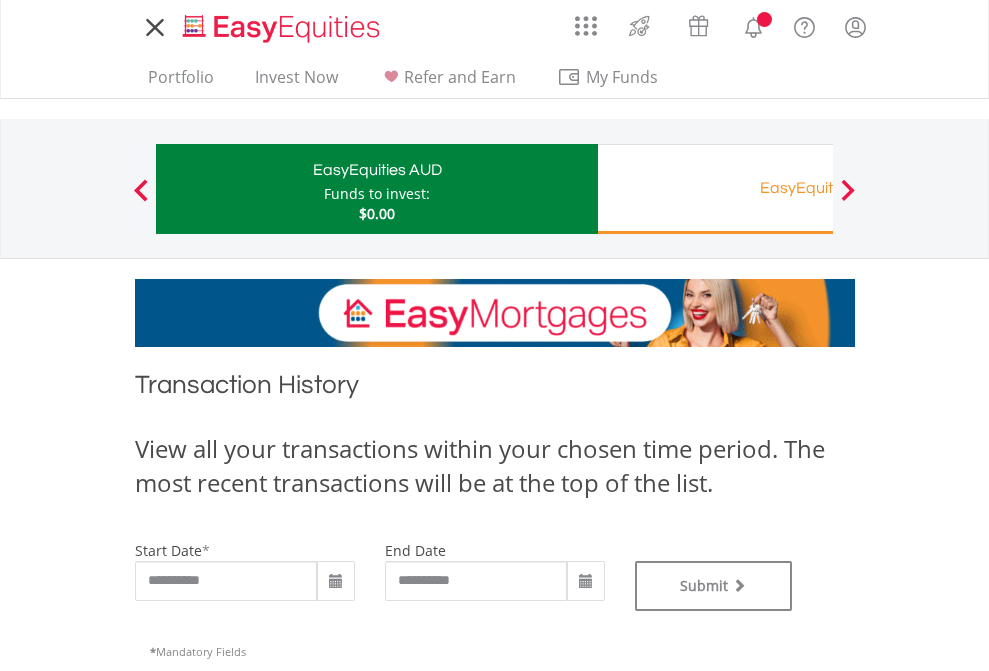 type on "**********" 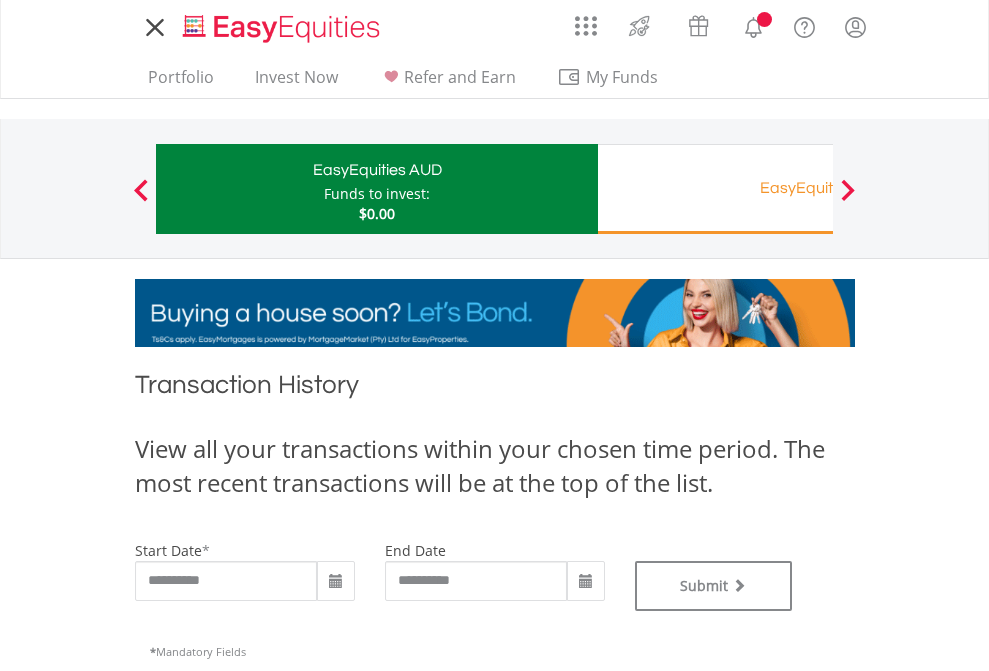 type on "**********" 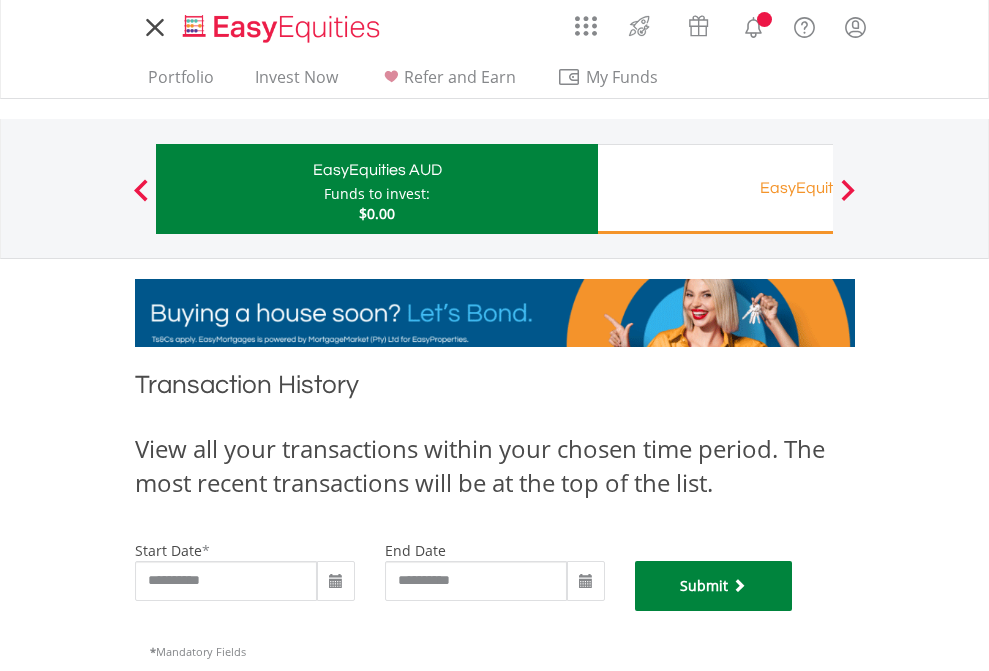 click on "Submit" at bounding box center [714, 586] 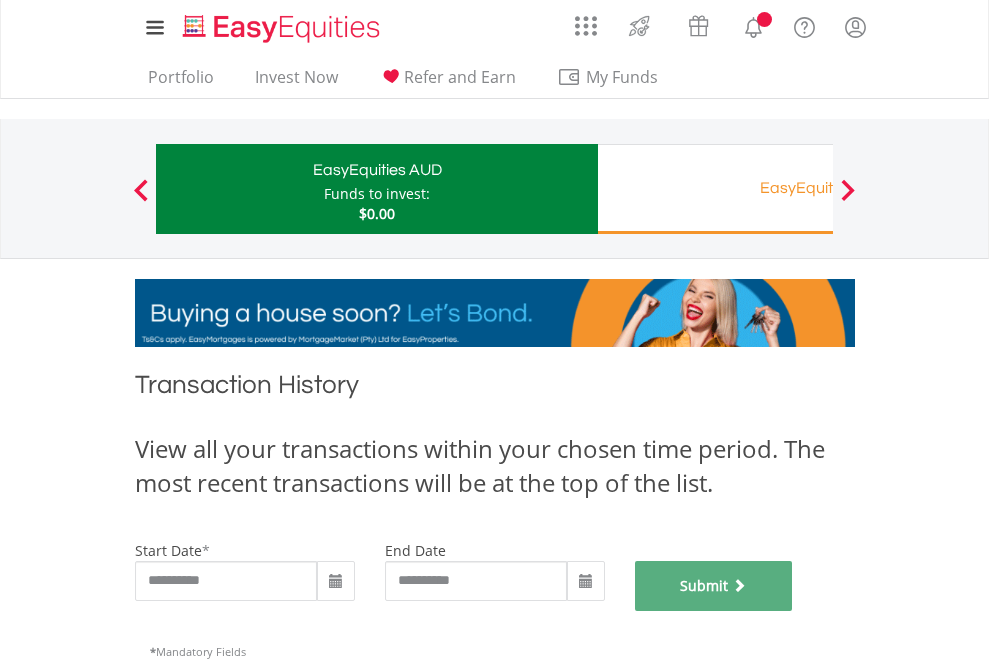 scroll, scrollTop: 811, scrollLeft: 0, axis: vertical 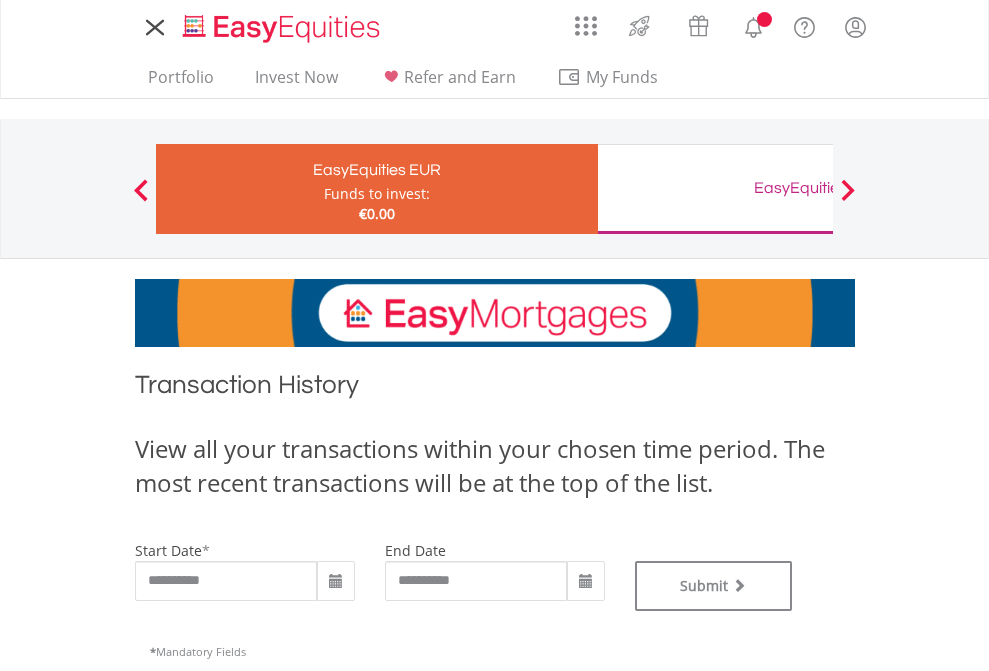 type on "**********" 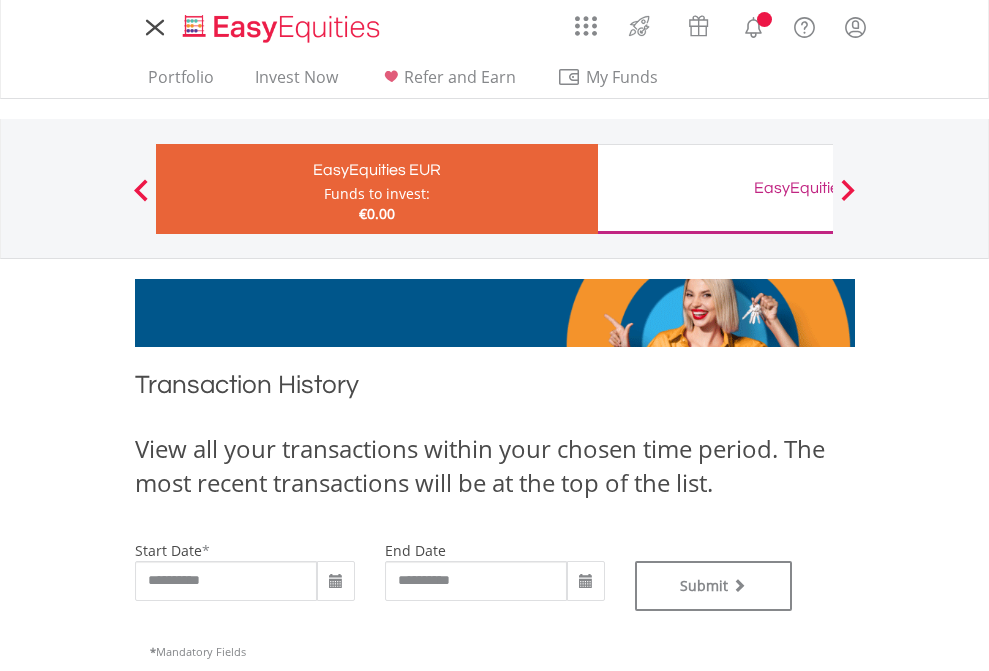 type on "**********" 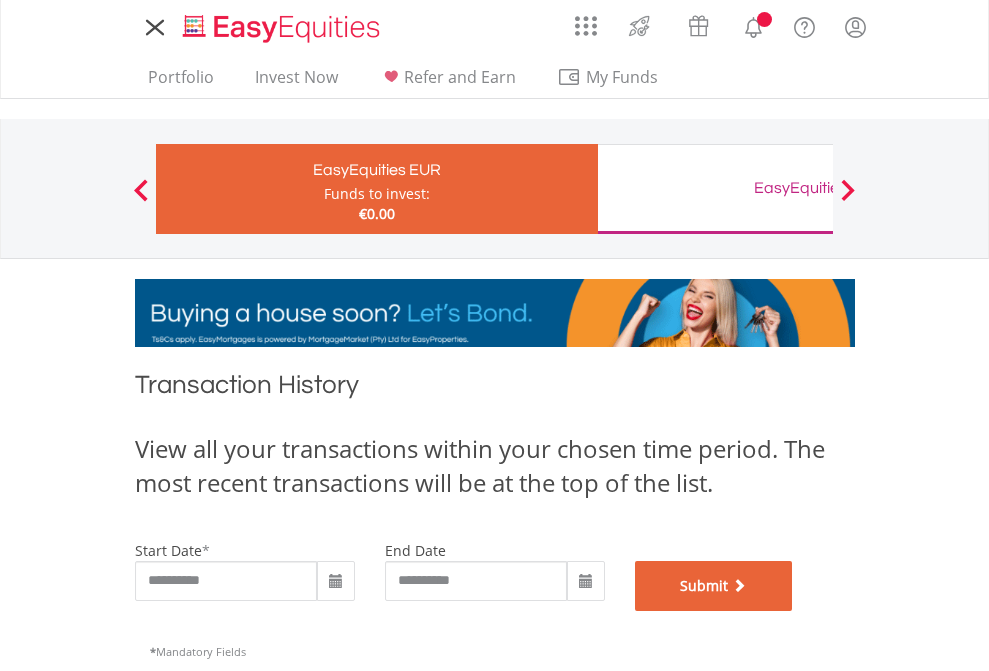 click on "Submit" at bounding box center [714, 586] 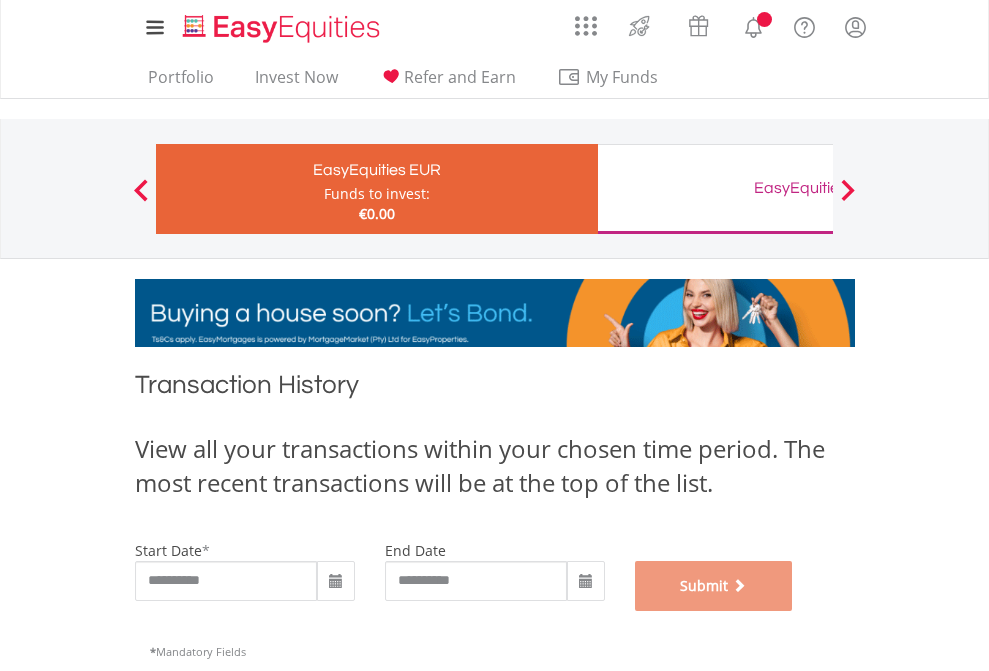 scroll, scrollTop: 811, scrollLeft: 0, axis: vertical 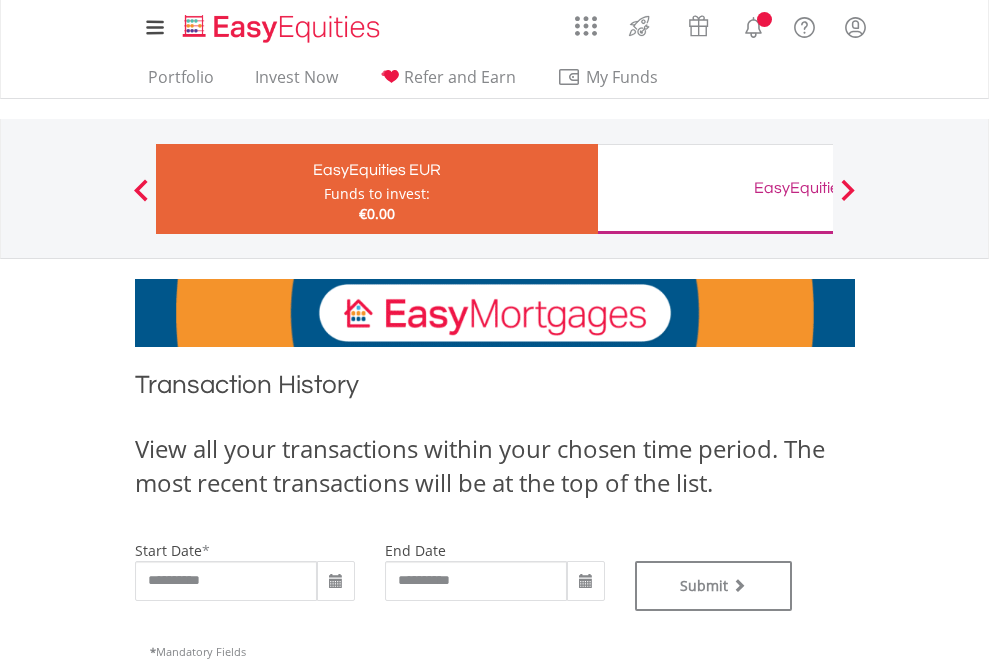 click on "EasyEquities GBP" at bounding box center [818, 188] 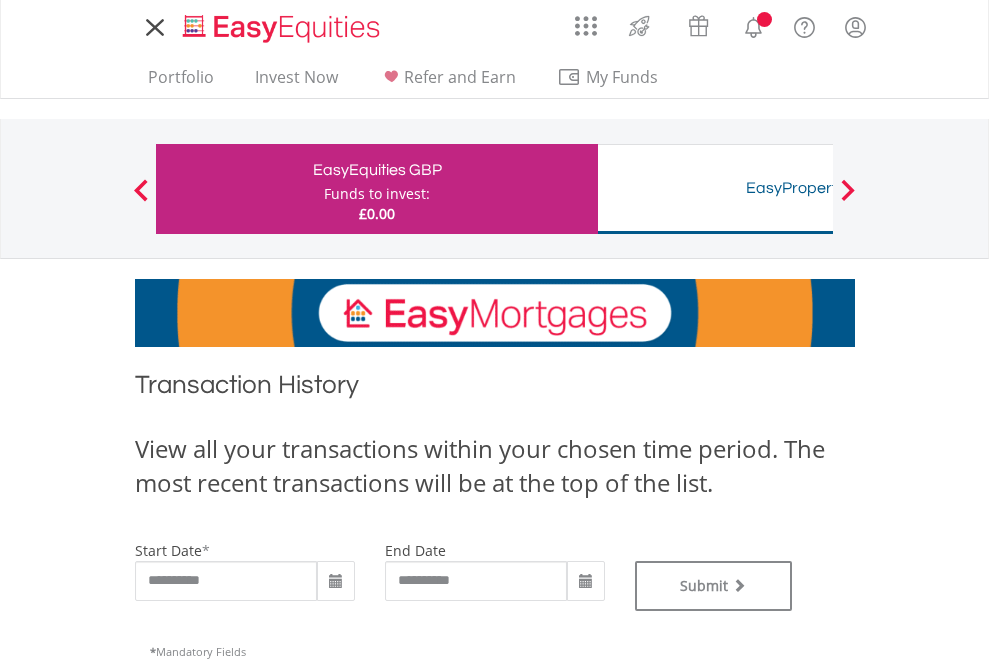 scroll, scrollTop: 0, scrollLeft: 0, axis: both 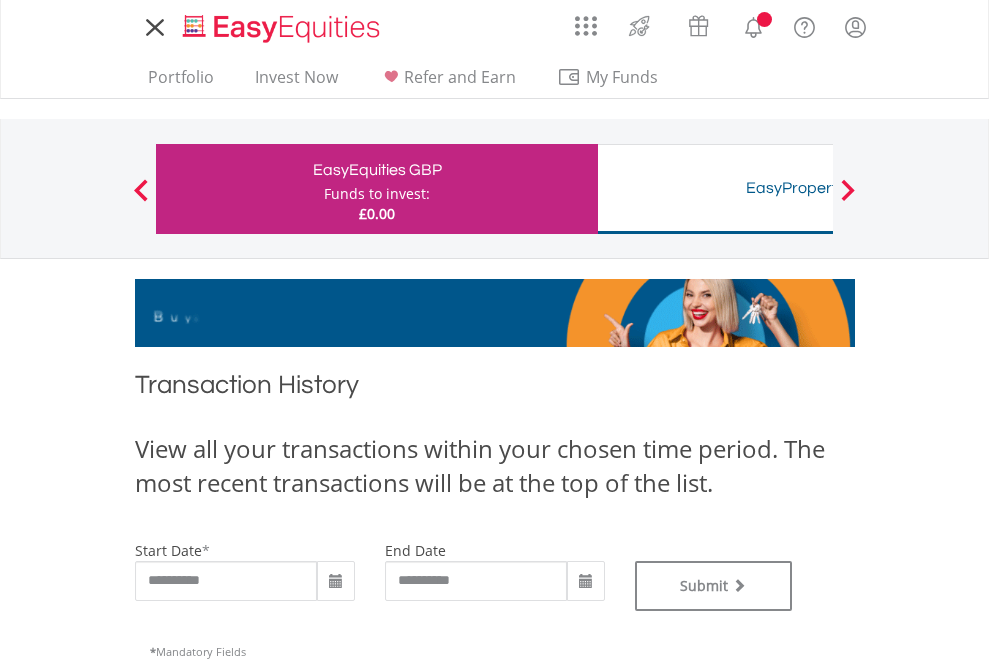 type on "**********" 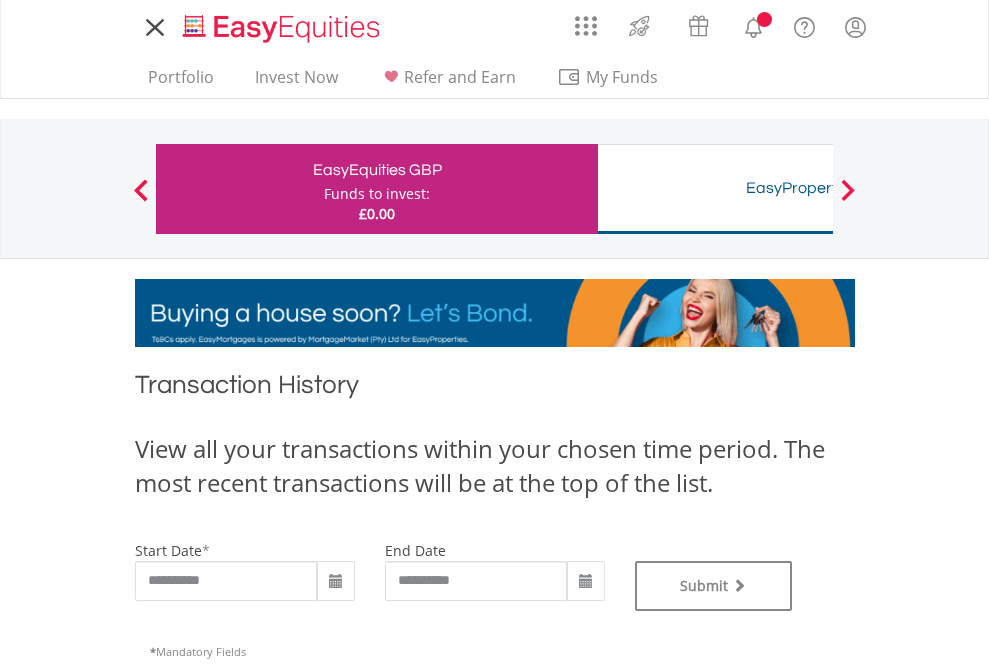 type on "**********" 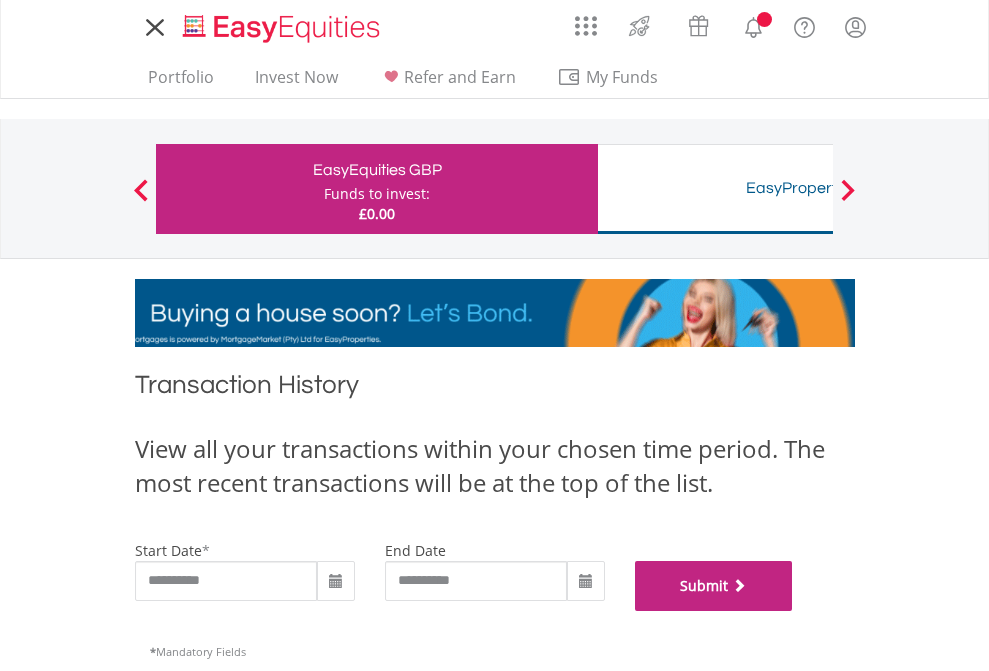 click on "Submit" at bounding box center (714, 586) 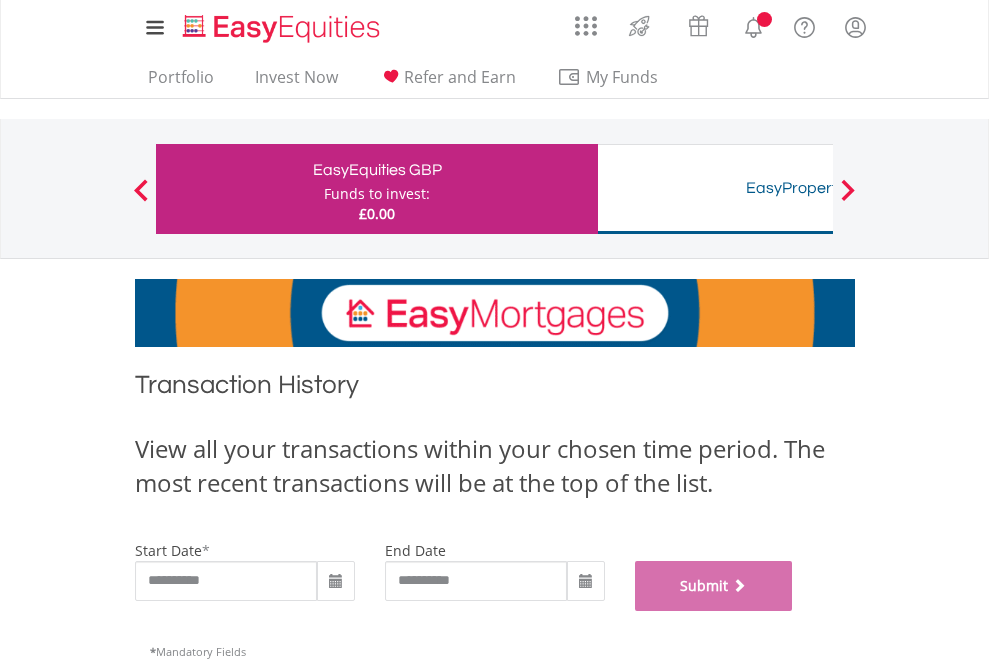 scroll, scrollTop: 811, scrollLeft: 0, axis: vertical 